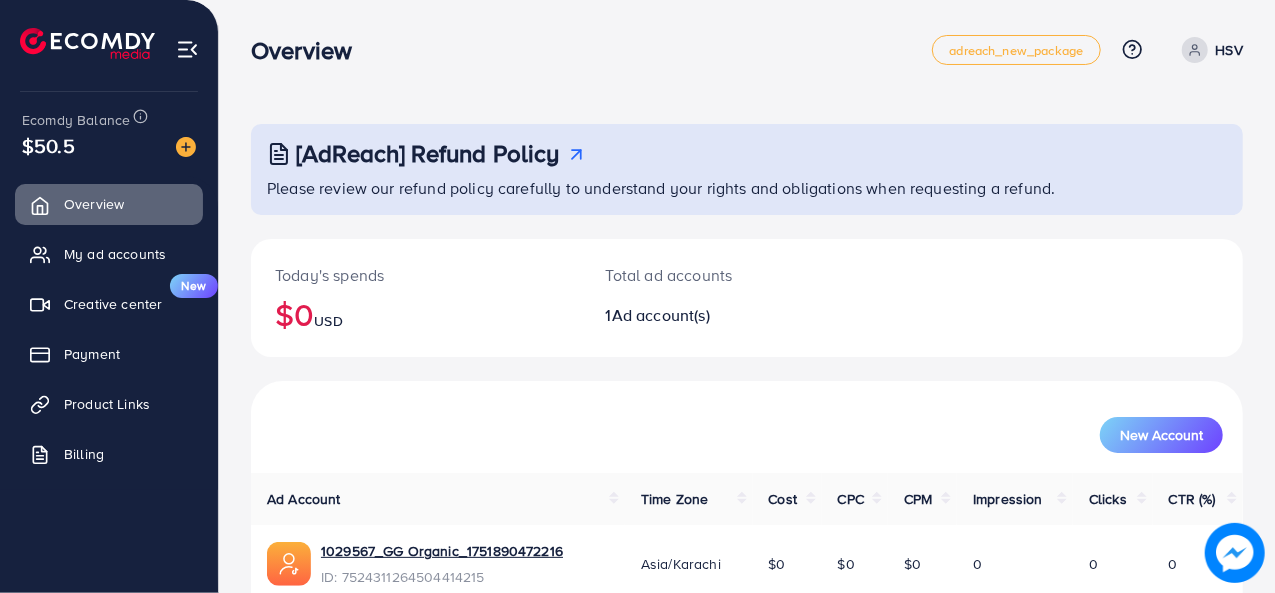 scroll, scrollTop: 94, scrollLeft: 0, axis: vertical 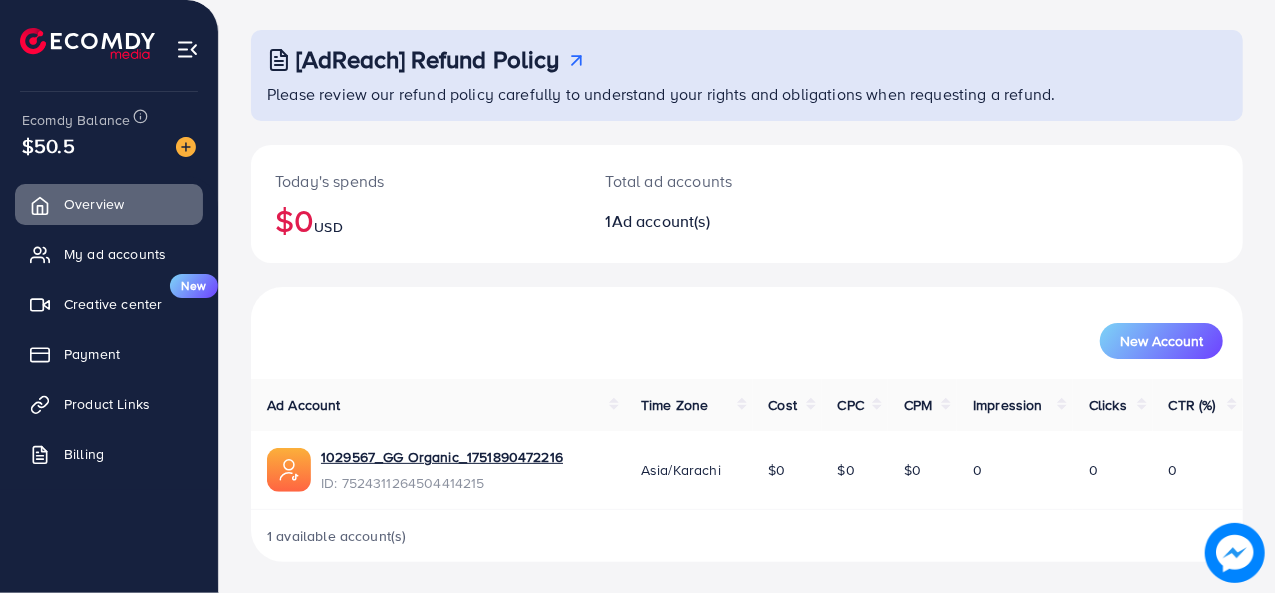 drag, startPoint x: 129, startPoint y: 396, endPoint x: 249, endPoint y: 417, distance: 121.82365 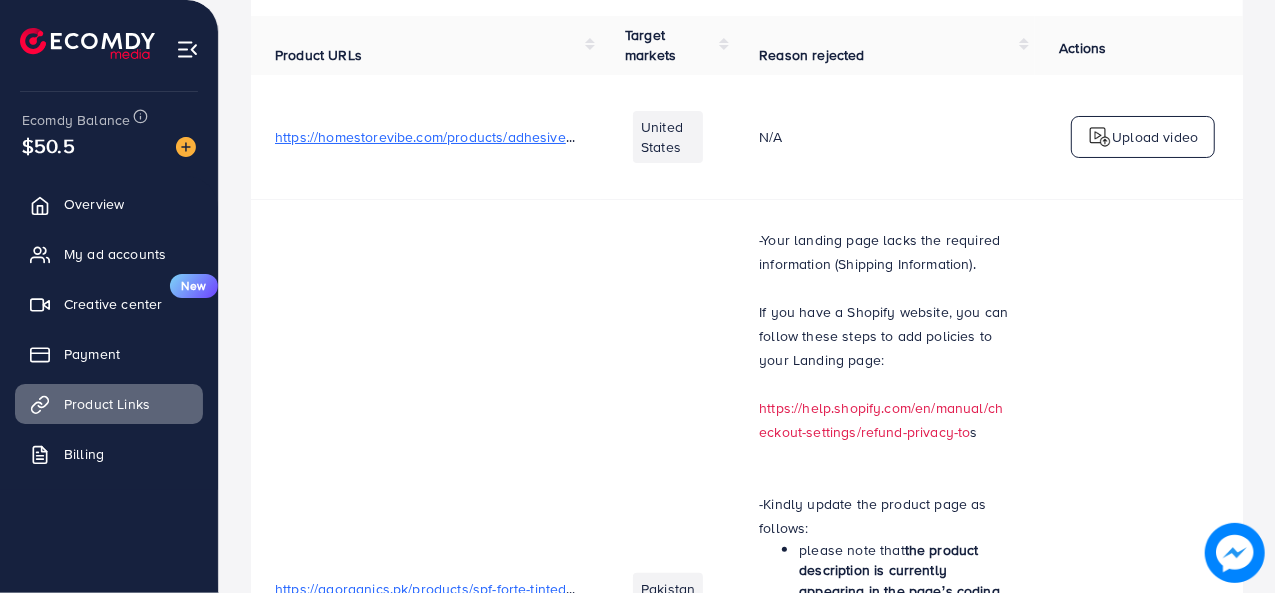 scroll, scrollTop: 300, scrollLeft: 0, axis: vertical 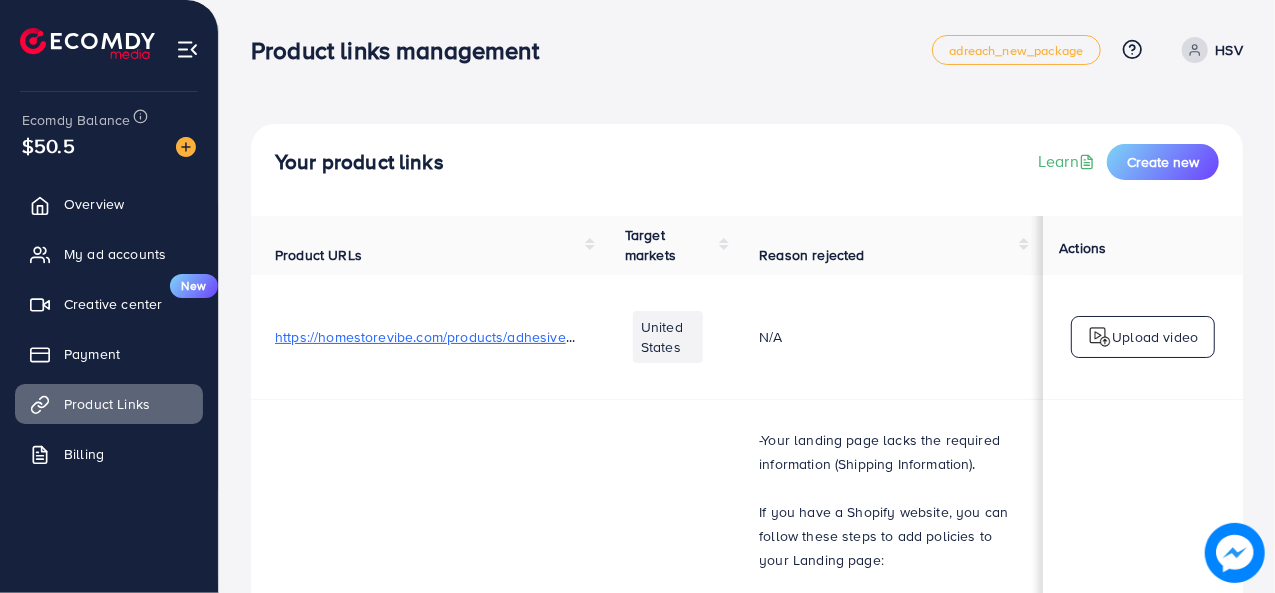 click on "N/A" at bounding box center (885, 337) 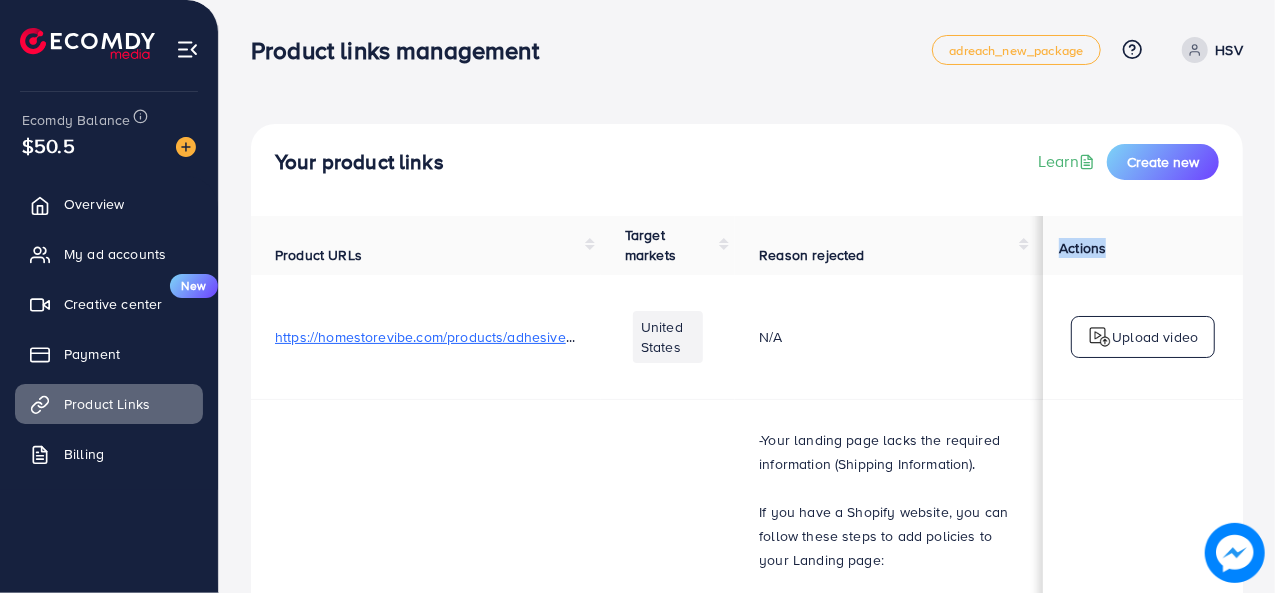 drag, startPoint x: 1058, startPoint y: 261, endPoint x: 1209, endPoint y: 225, distance: 155.23209 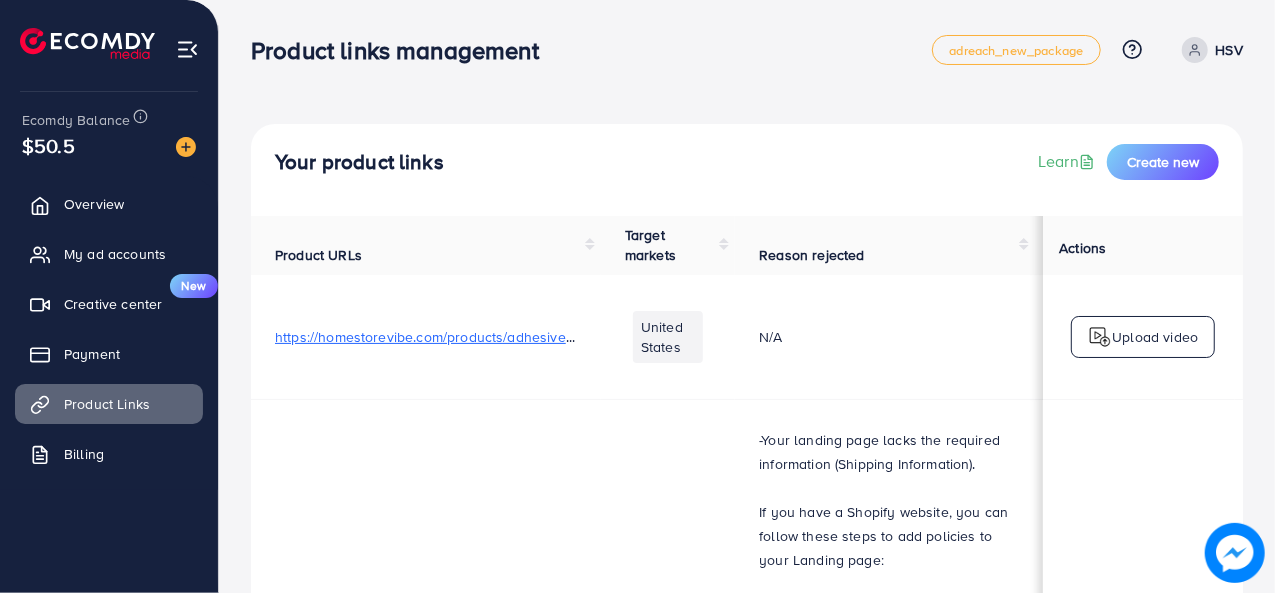 click on "N/A" at bounding box center [885, 337] 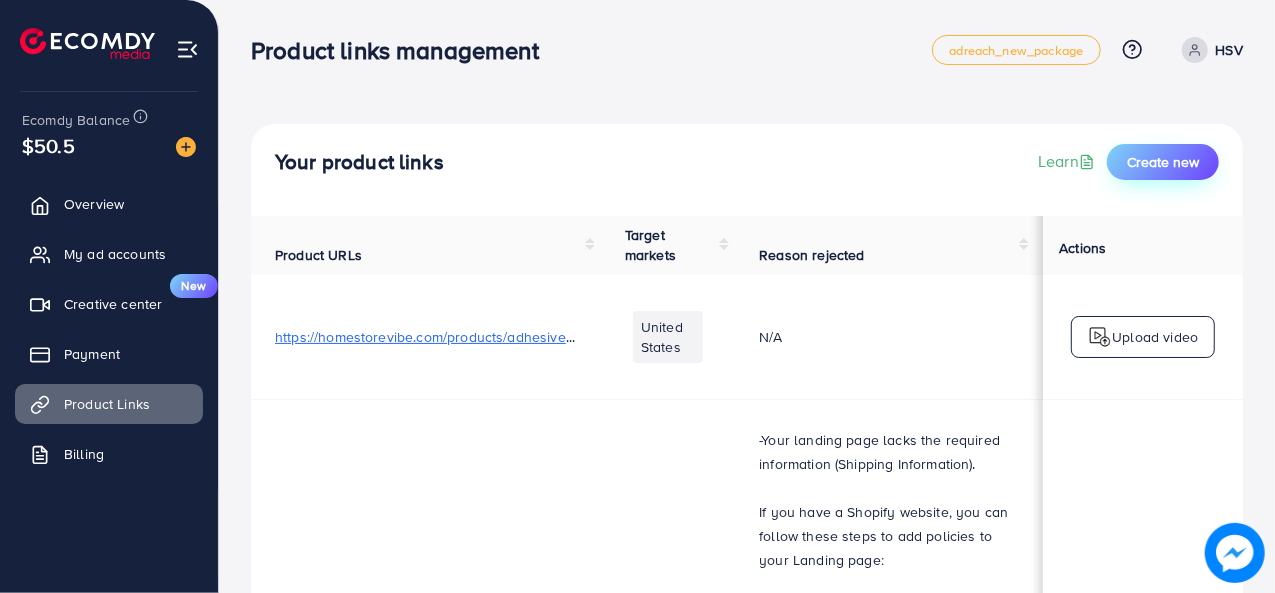 click on "Create new" at bounding box center [1163, 162] 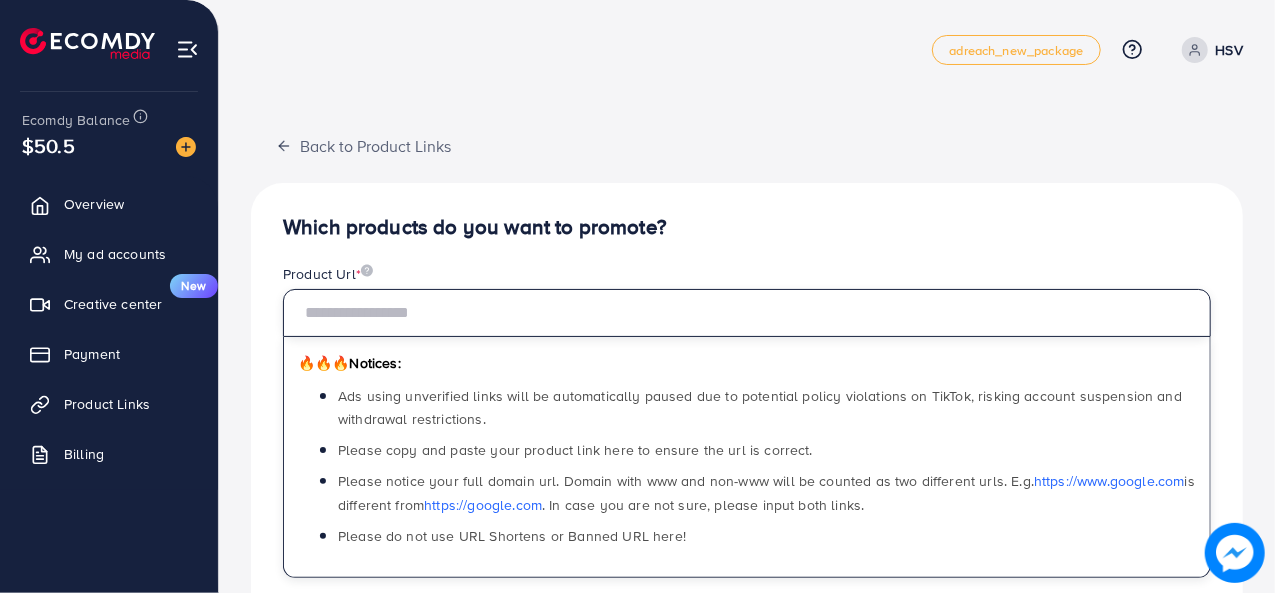 paste on "**********" 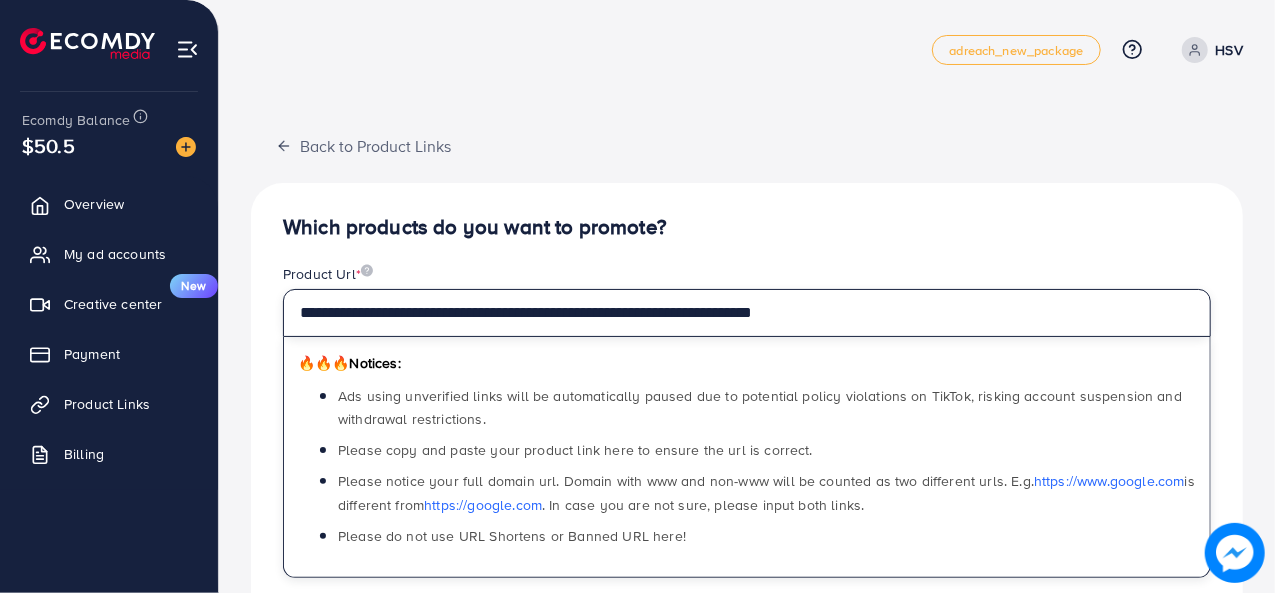 type on "**********" 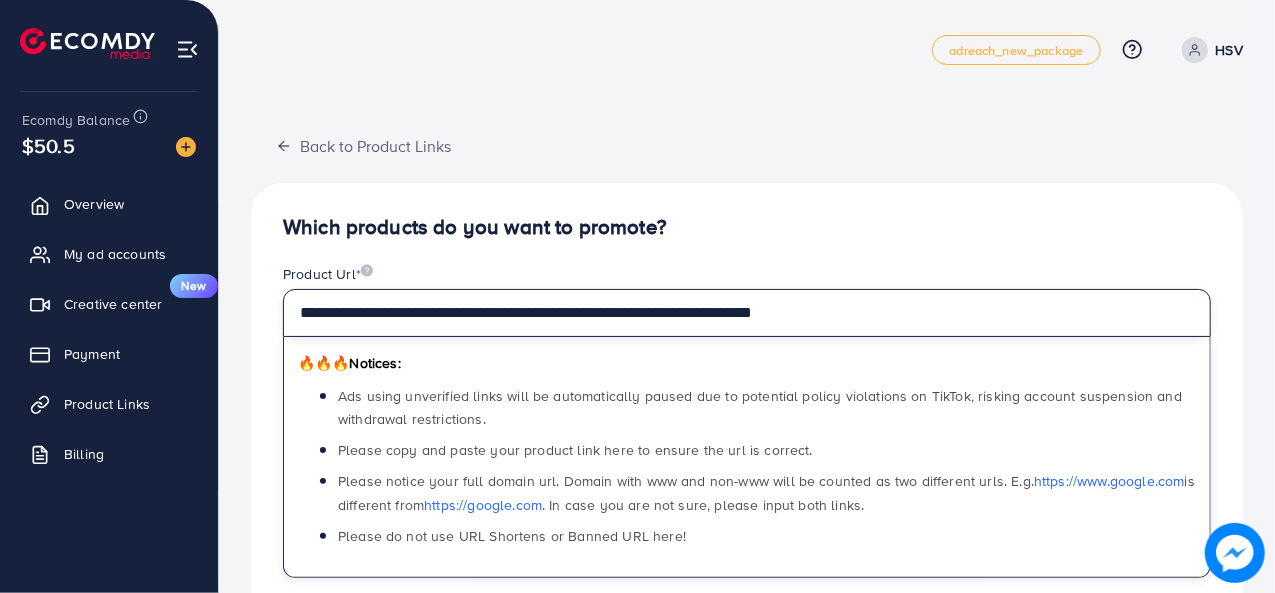 scroll, scrollTop: 200, scrollLeft: 0, axis: vertical 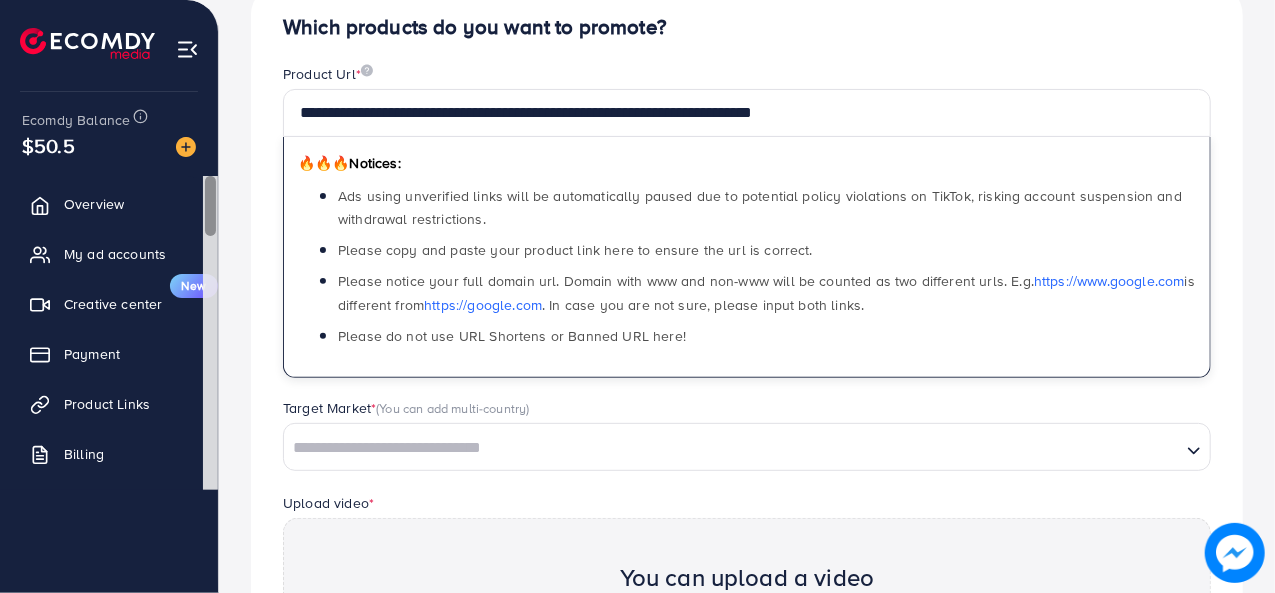 click on "Product Links" at bounding box center (107, 404) 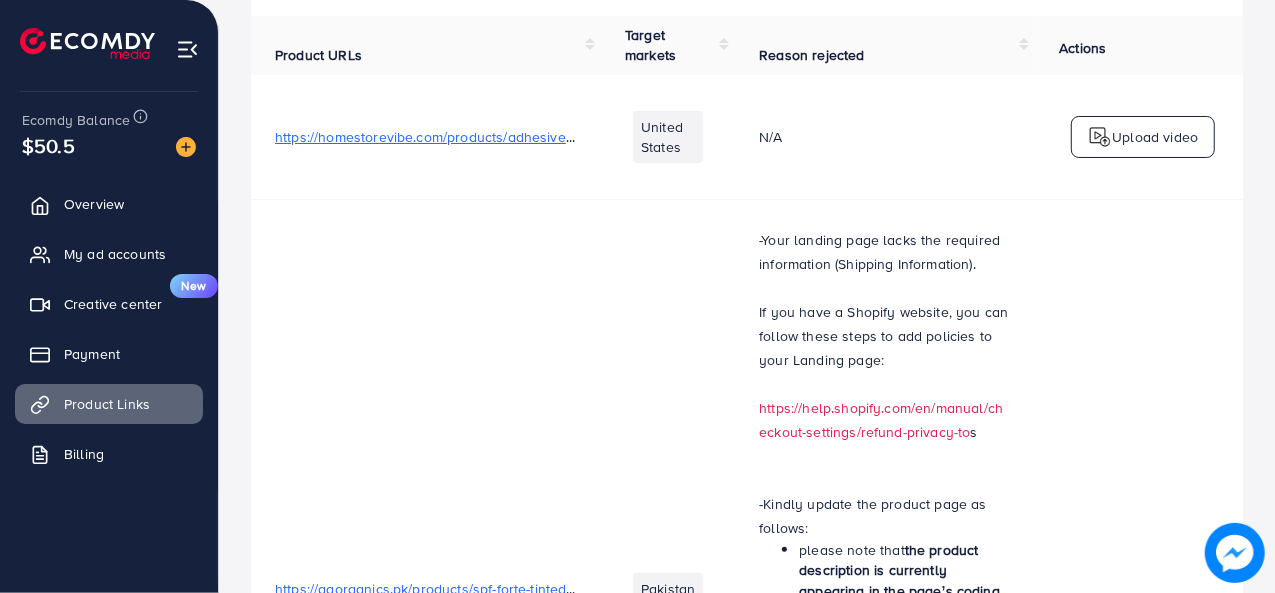 scroll, scrollTop: 0, scrollLeft: 0, axis: both 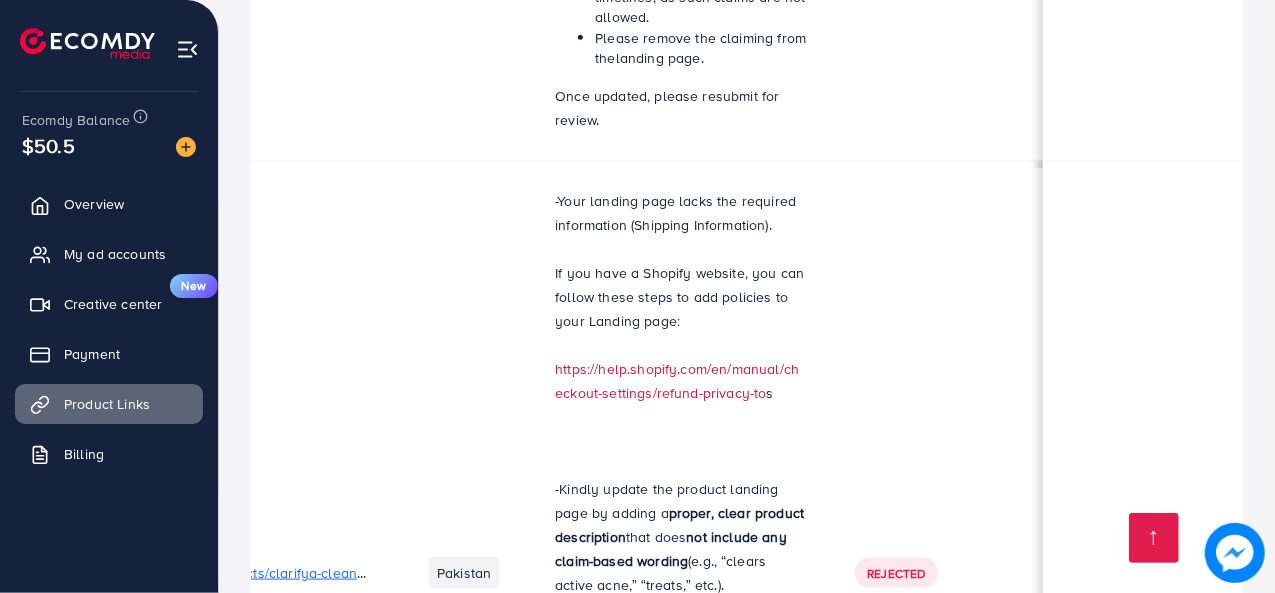 click on "https://help.shopify.com/en/manual/checkout-settings/refund-privacy-to" at bounding box center (677, 381) 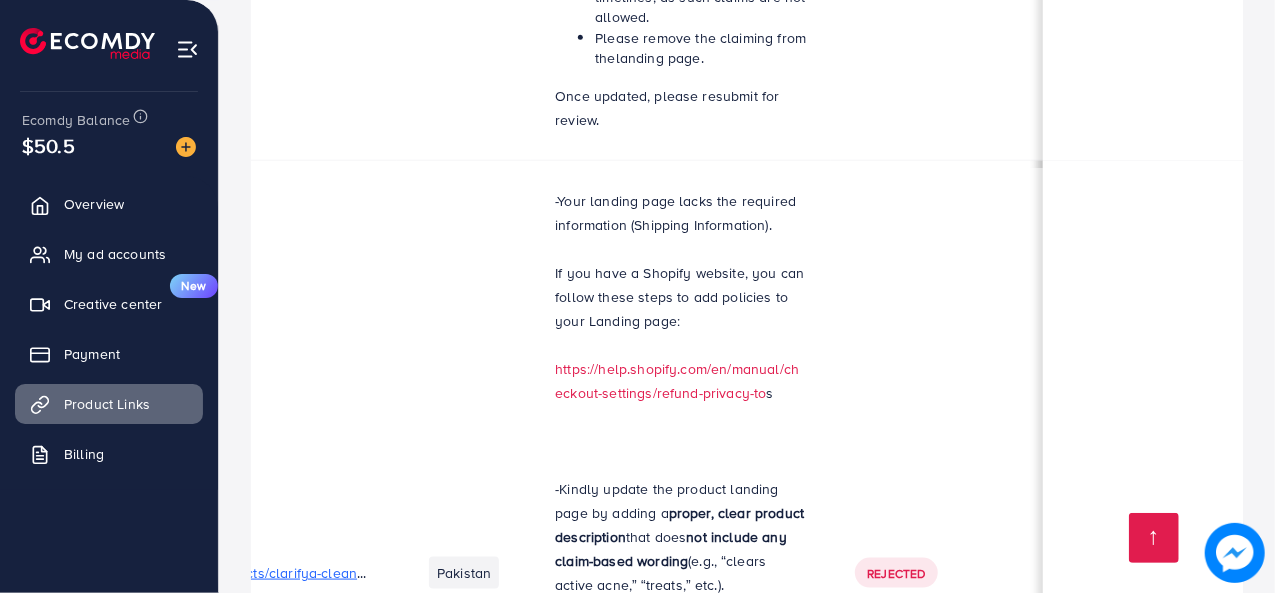 scroll, scrollTop: 0, scrollLeft: 204, axis: horizontal 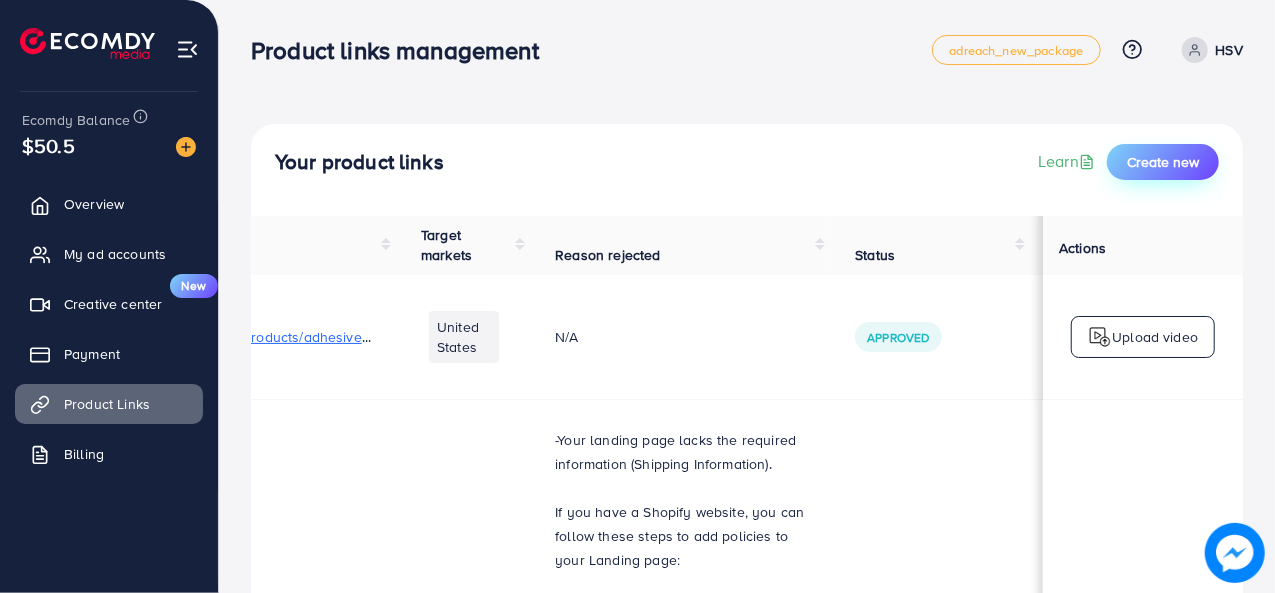 click on "Create new" at bounding box center (1163, 162) 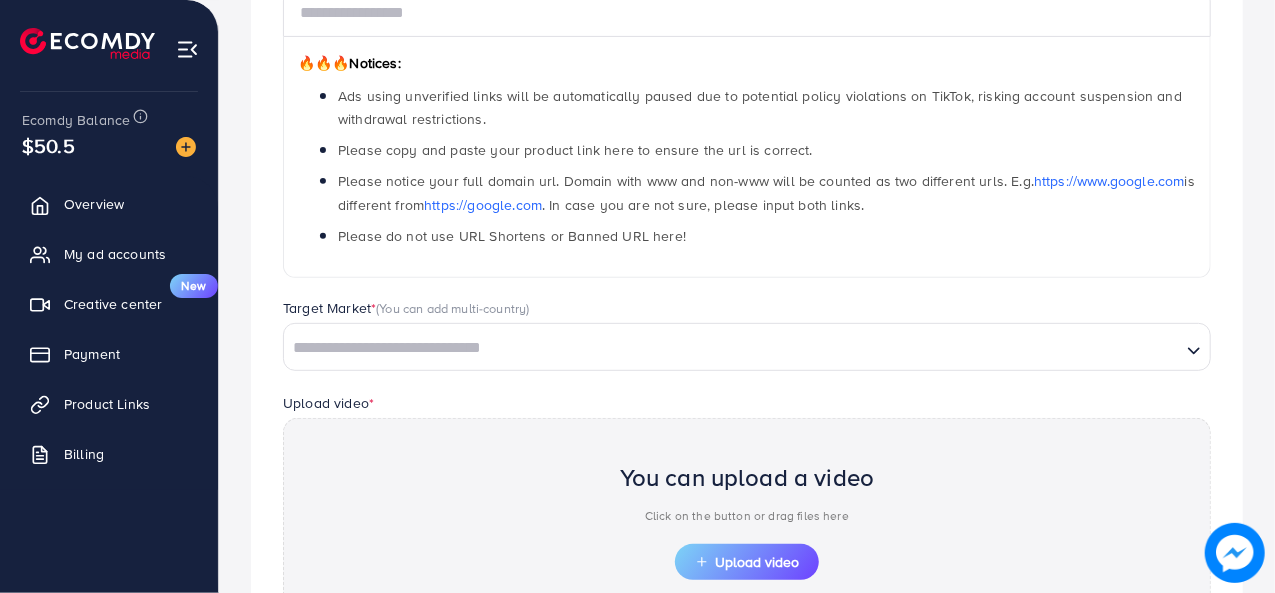 scroll, scrollTop: 200, scrollLeft: 0, axis: vertical 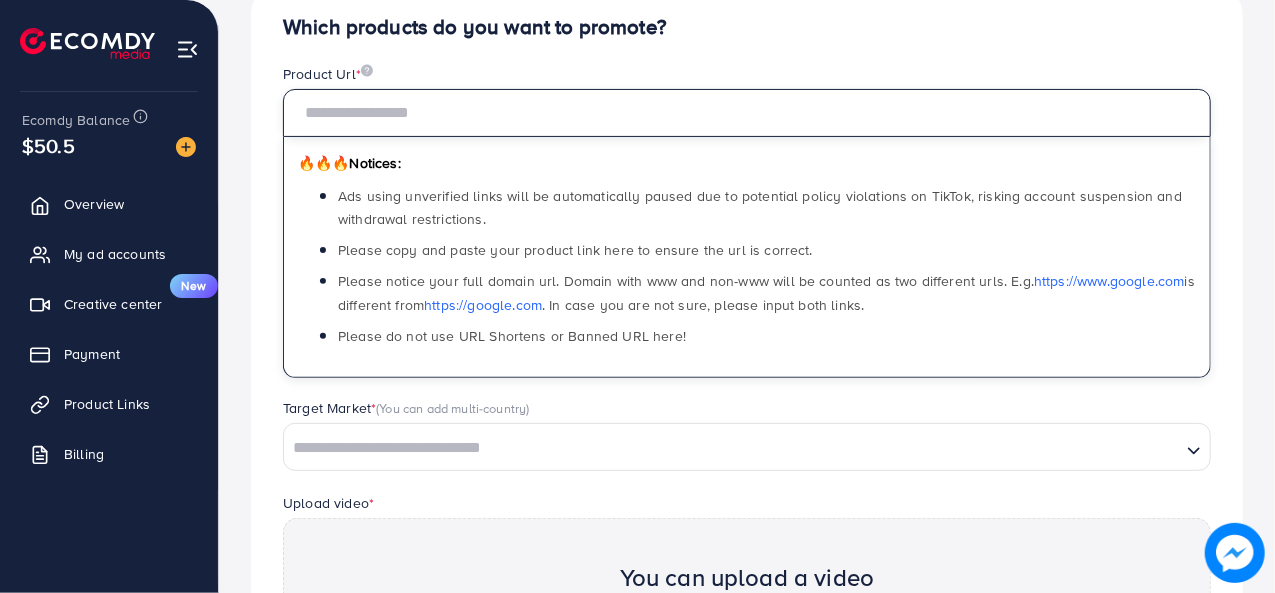 paste on "**********" 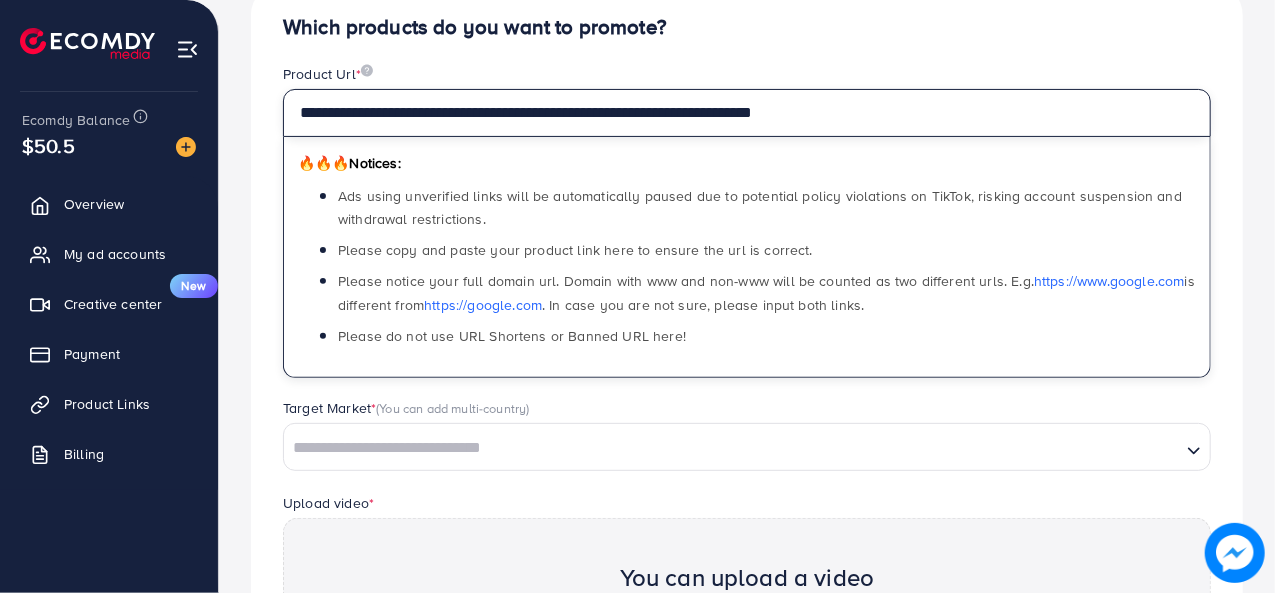 type on "**********" 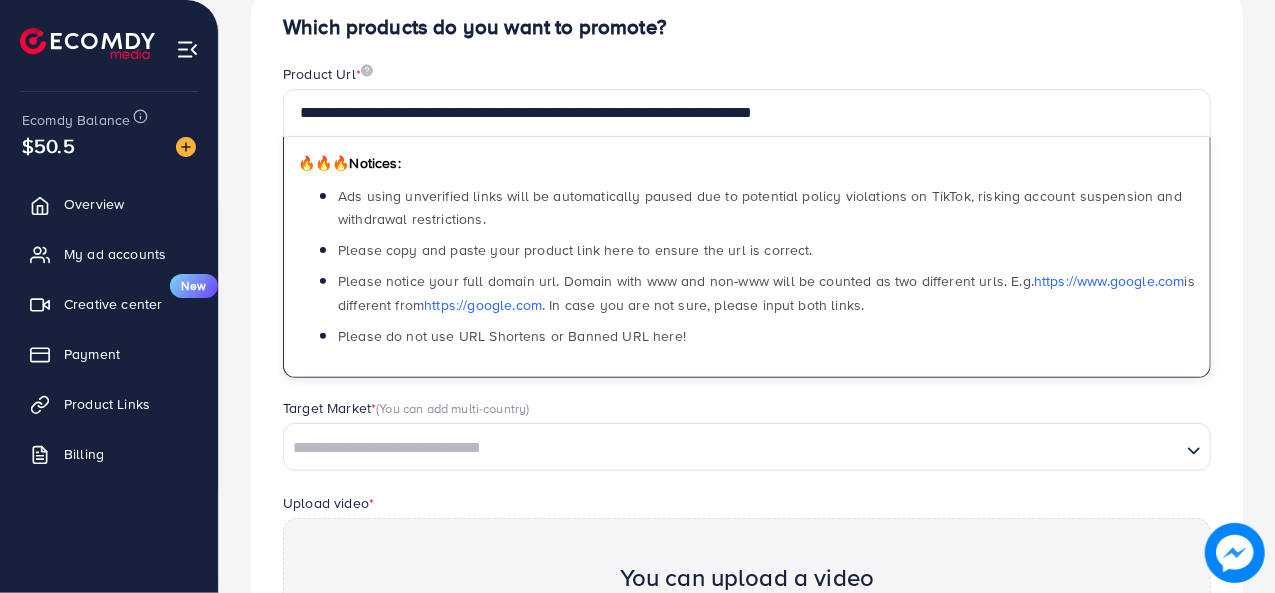 click at bounding box center (732, 448) 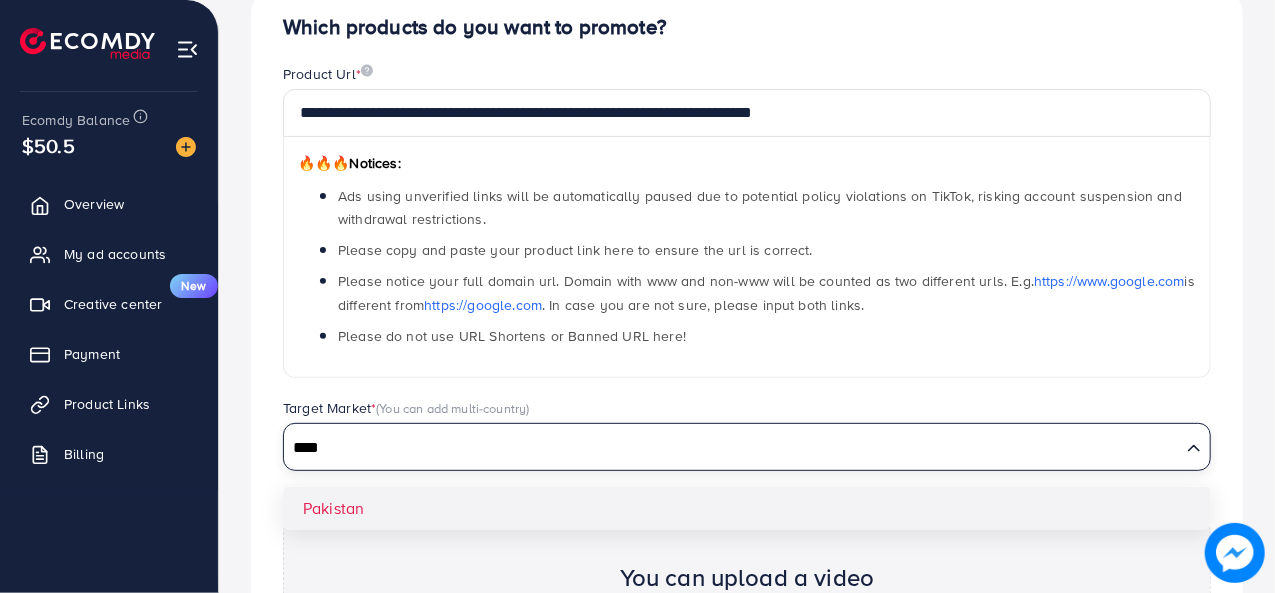 type on "****" 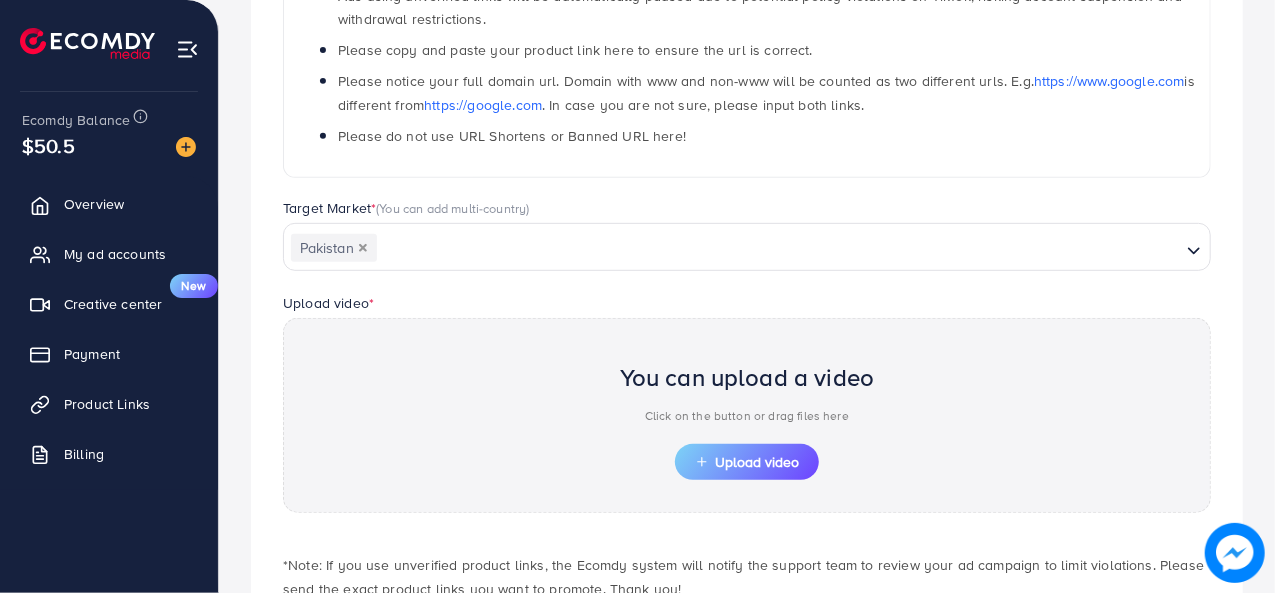 scroll, scrollTop: 528, scrollLeft: 0, axis: vertical 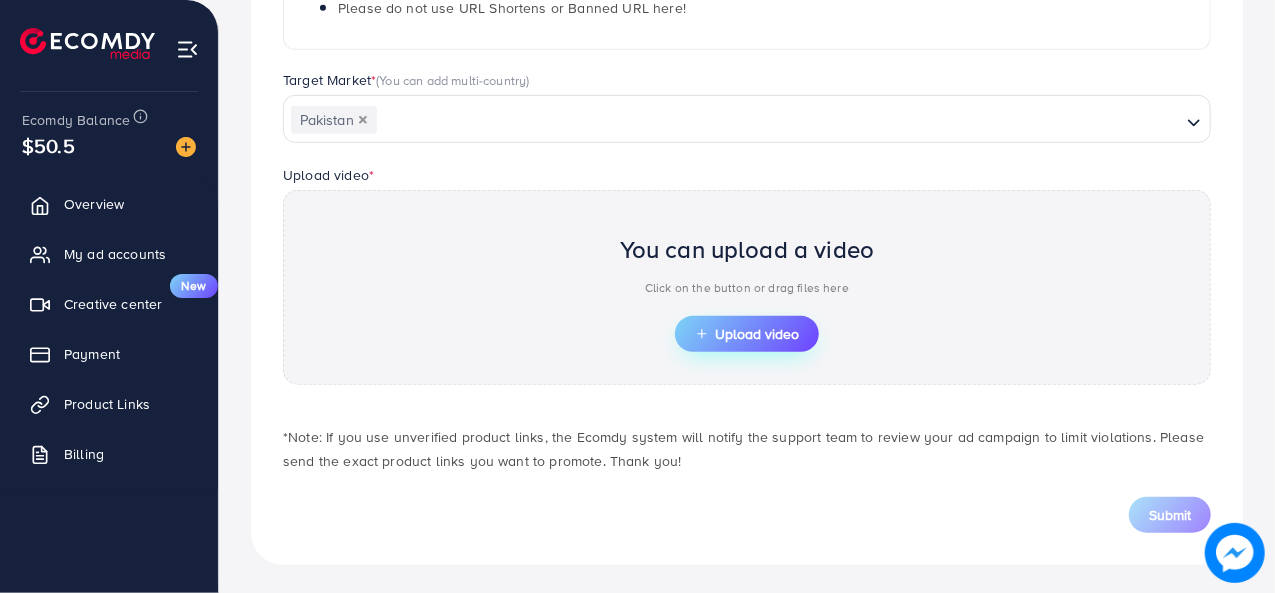 click on "Upload video" at bounding box center [747, 334] 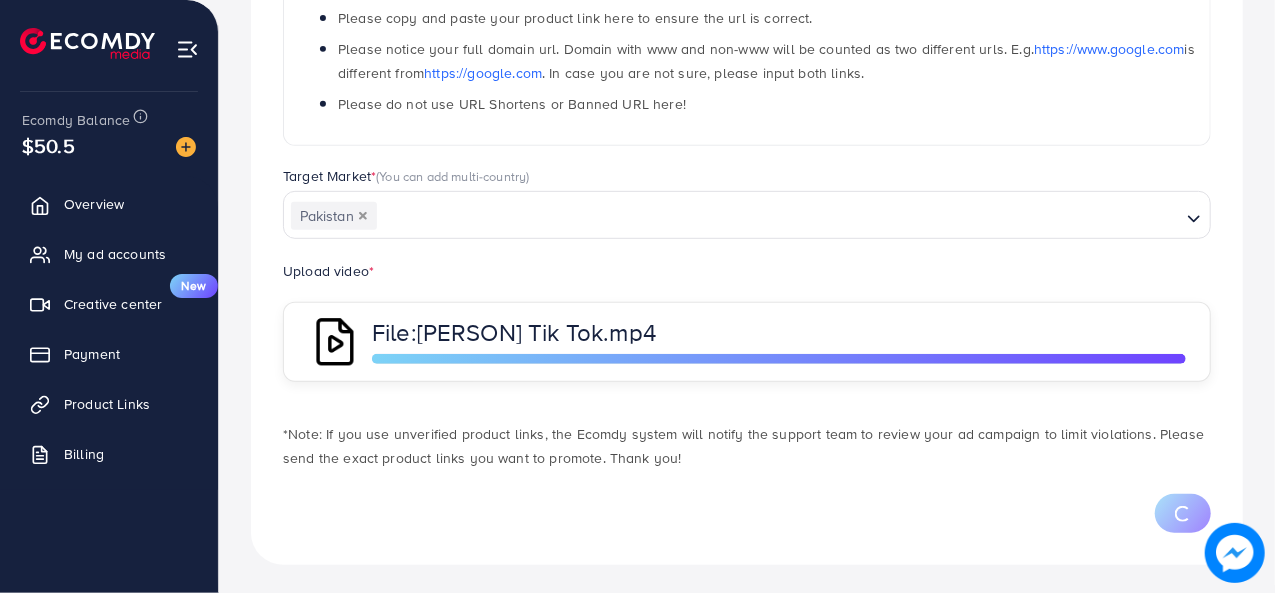 scroll, scrollTop: 528, scrollLeft: 0, axis: vertical 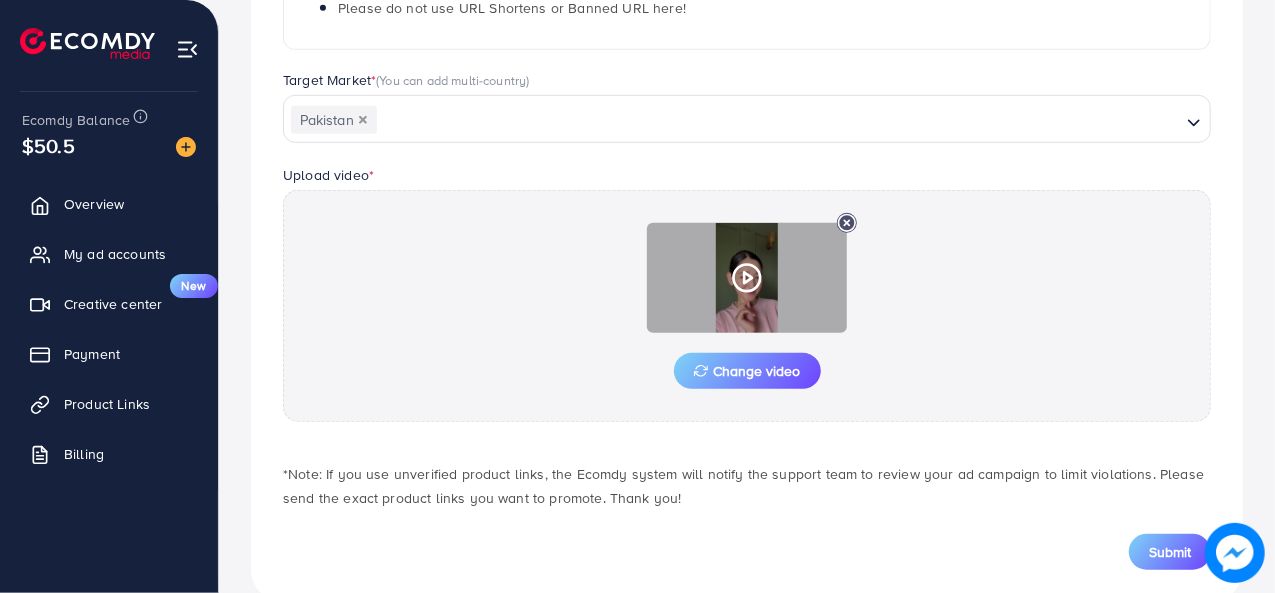 click 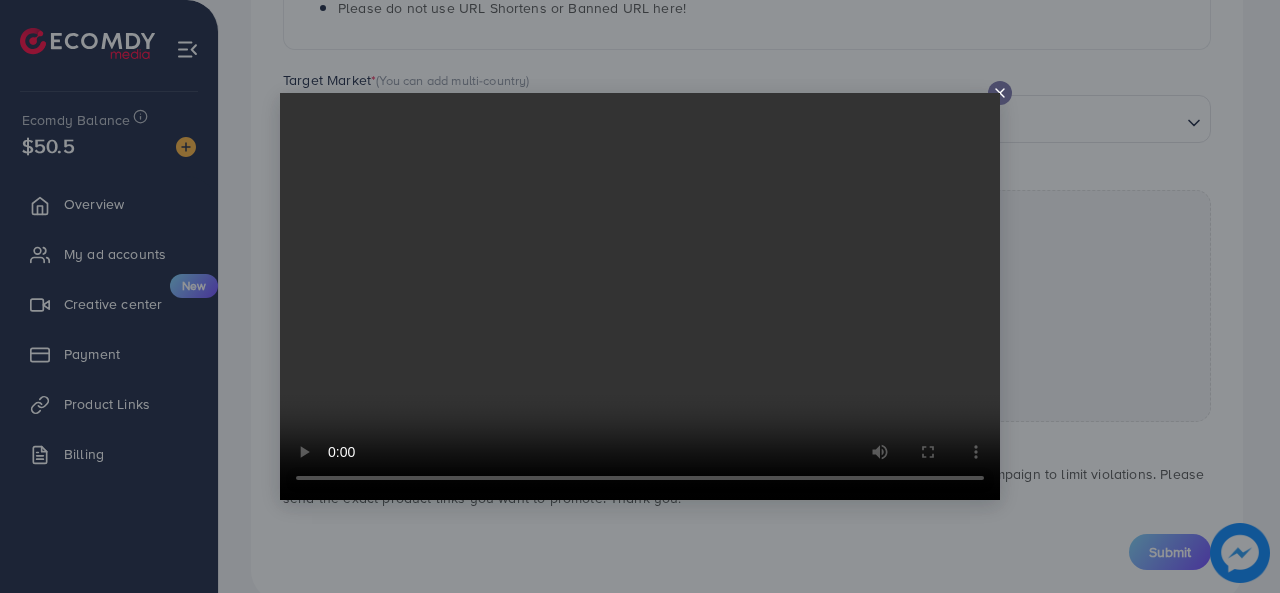click 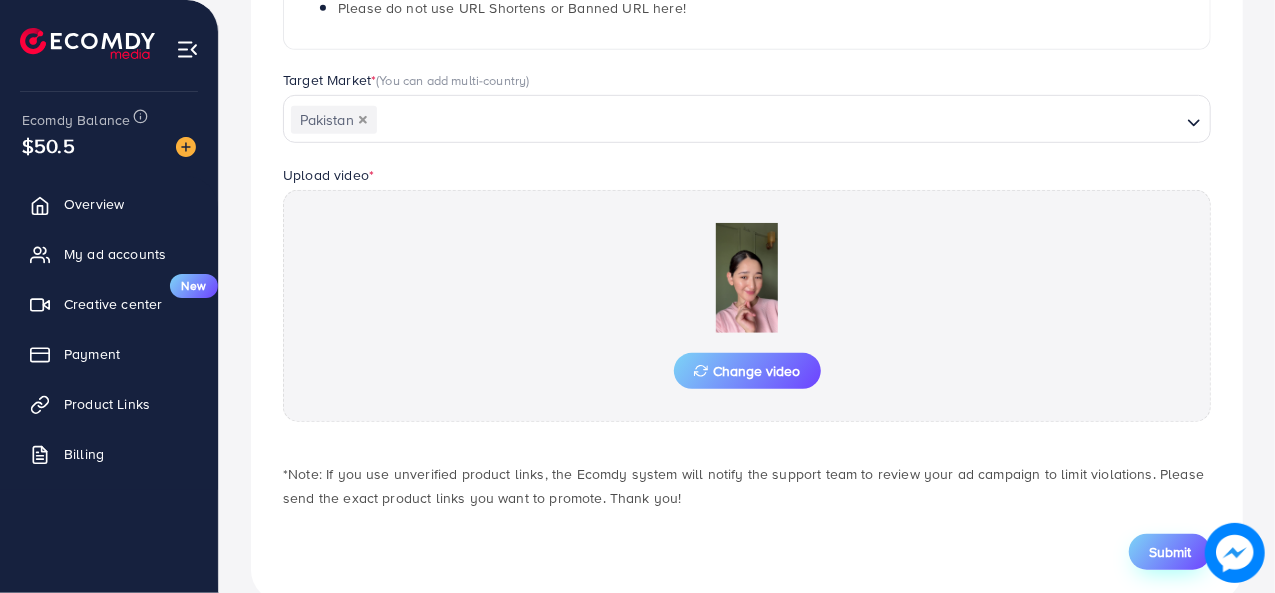 click on "Submit" at bounding box center (1170, 552) 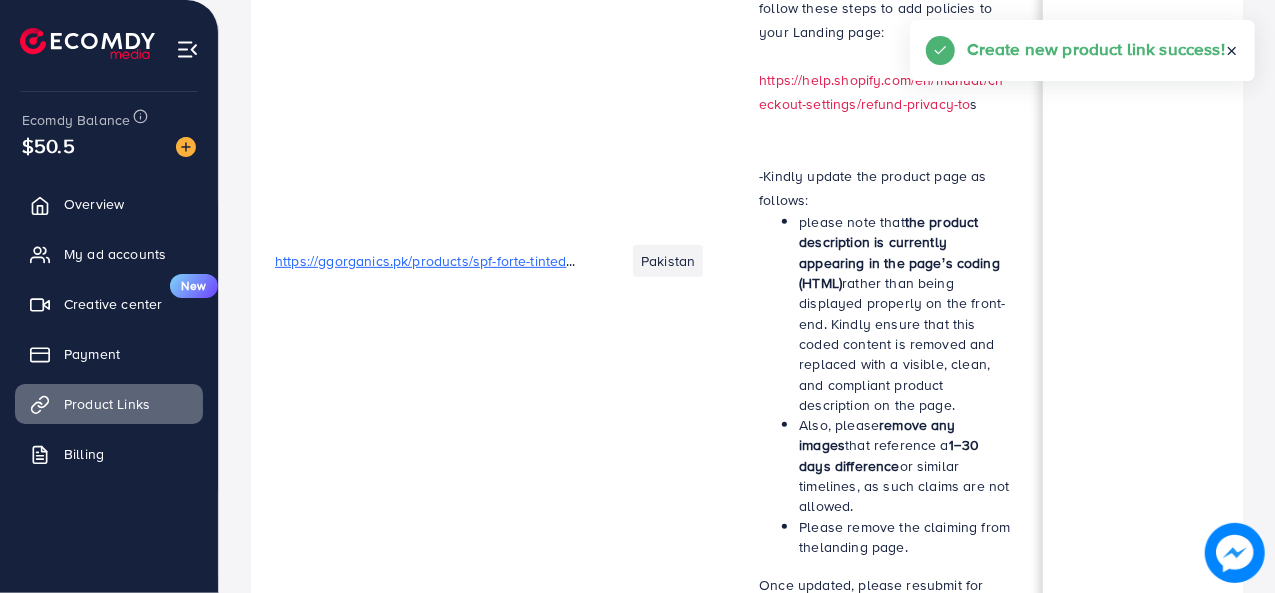 scroll, scrollTop: 0, scrollLeft: 0, axis: both 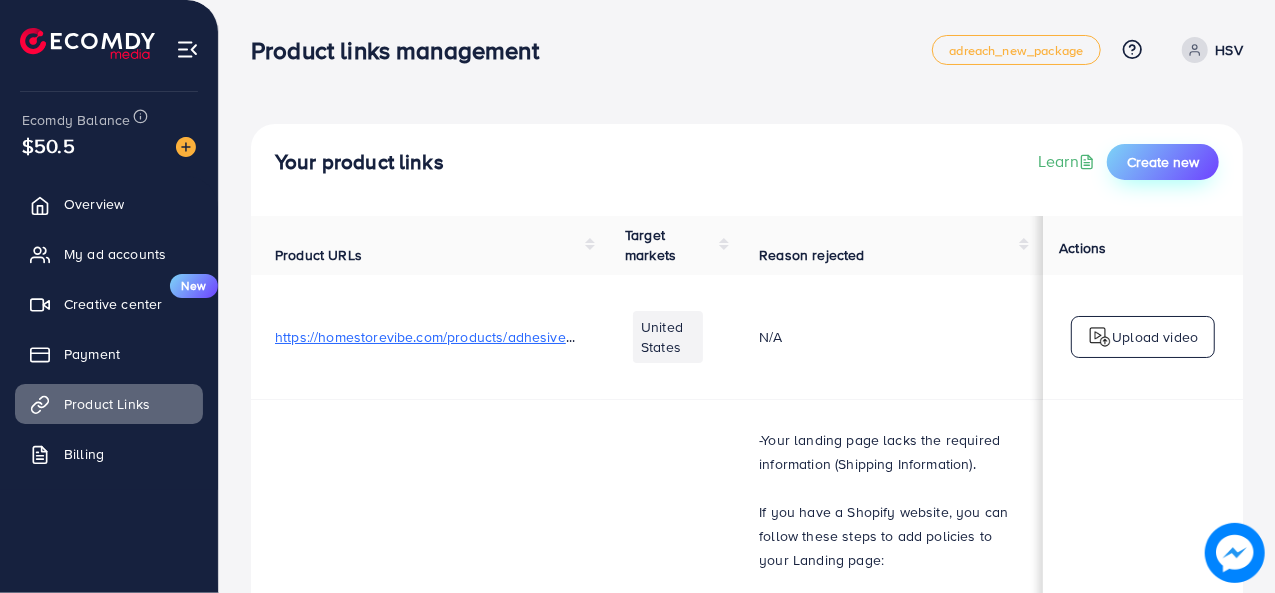 click on "Create new" at bounding box center [1163, 162] 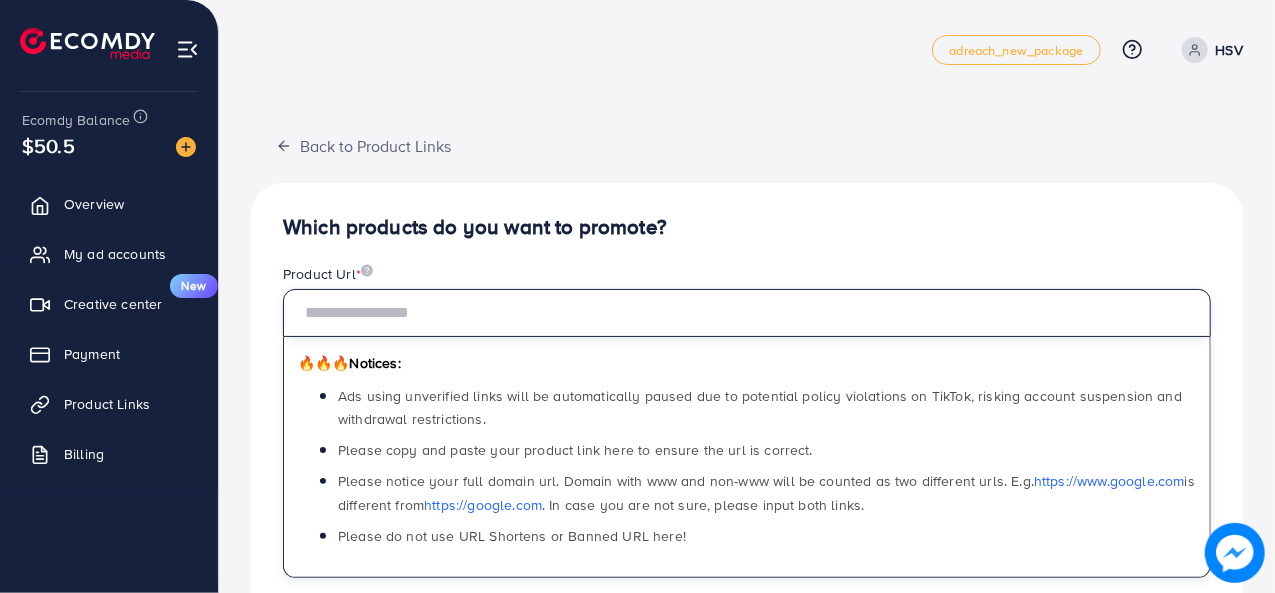 paste on "**********" 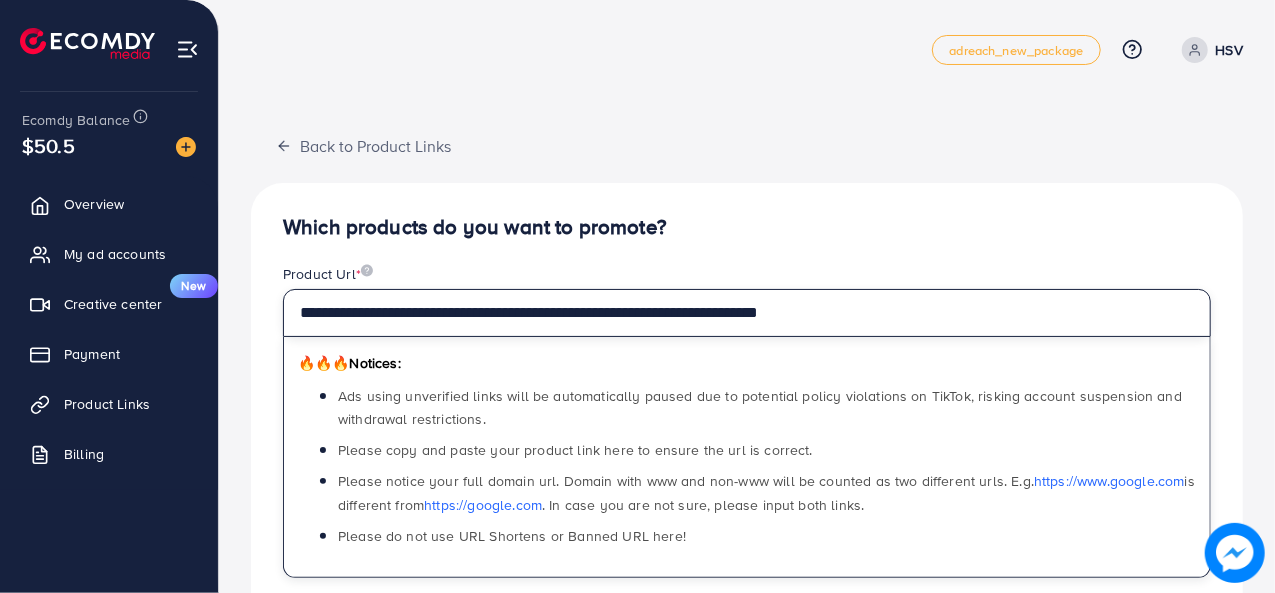 scroll, scrollTop: 400, scrollLeft: 0, axis: vertical 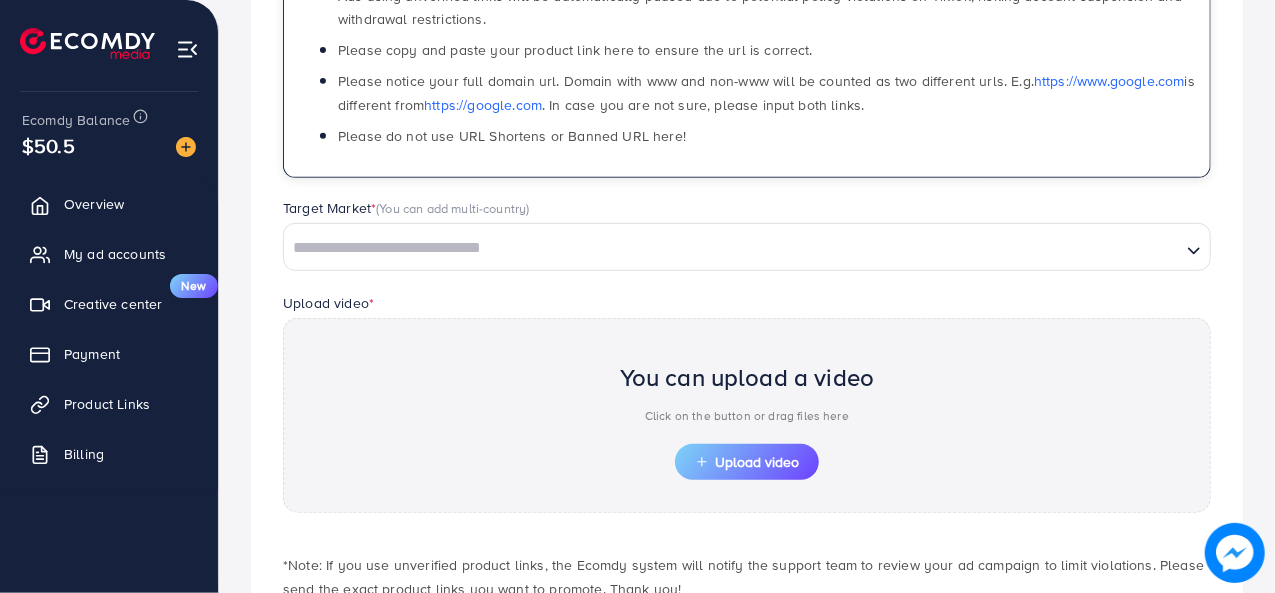 type on "**********" 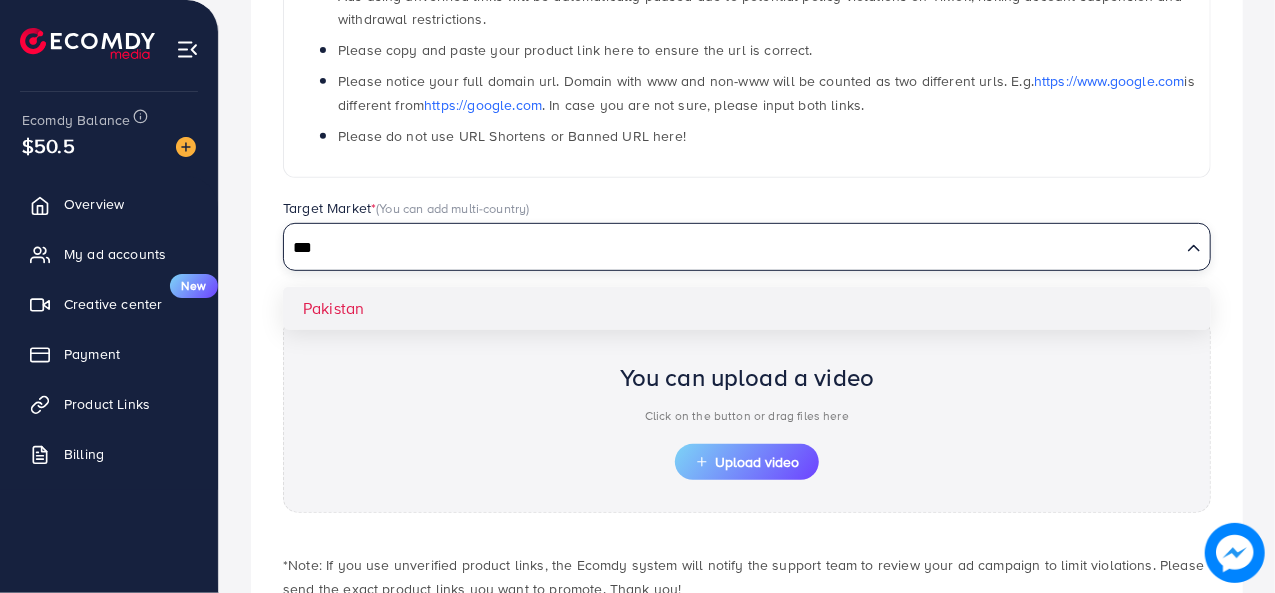 type on "***" 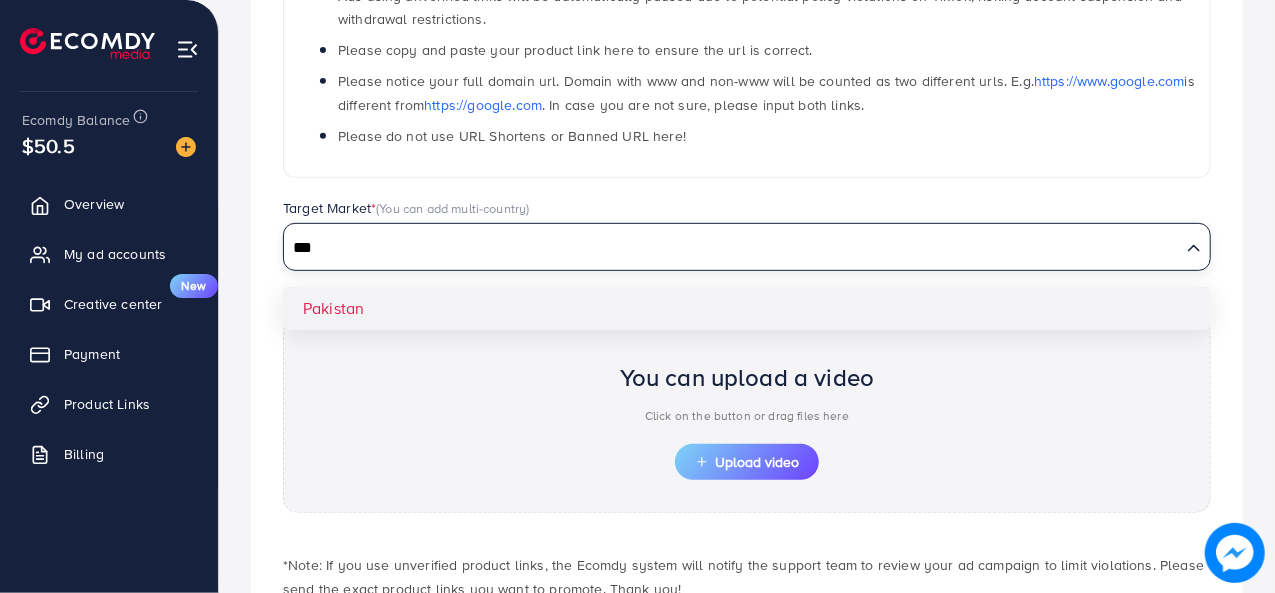 type 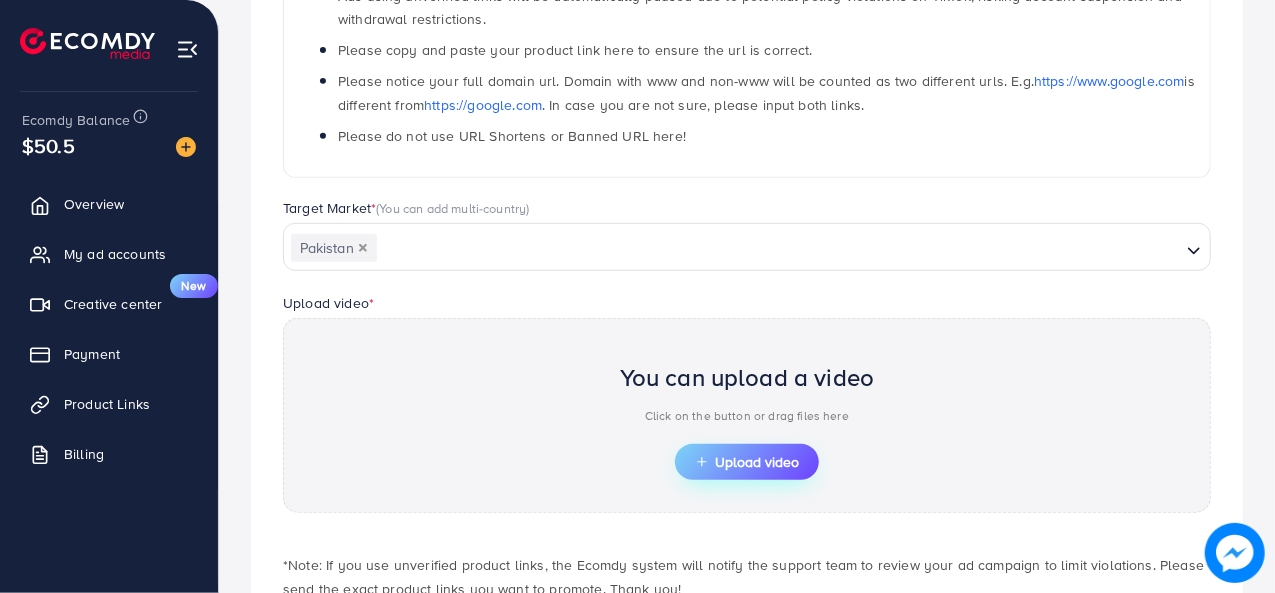 click on "Upload video" at bounding box center [747, 462] 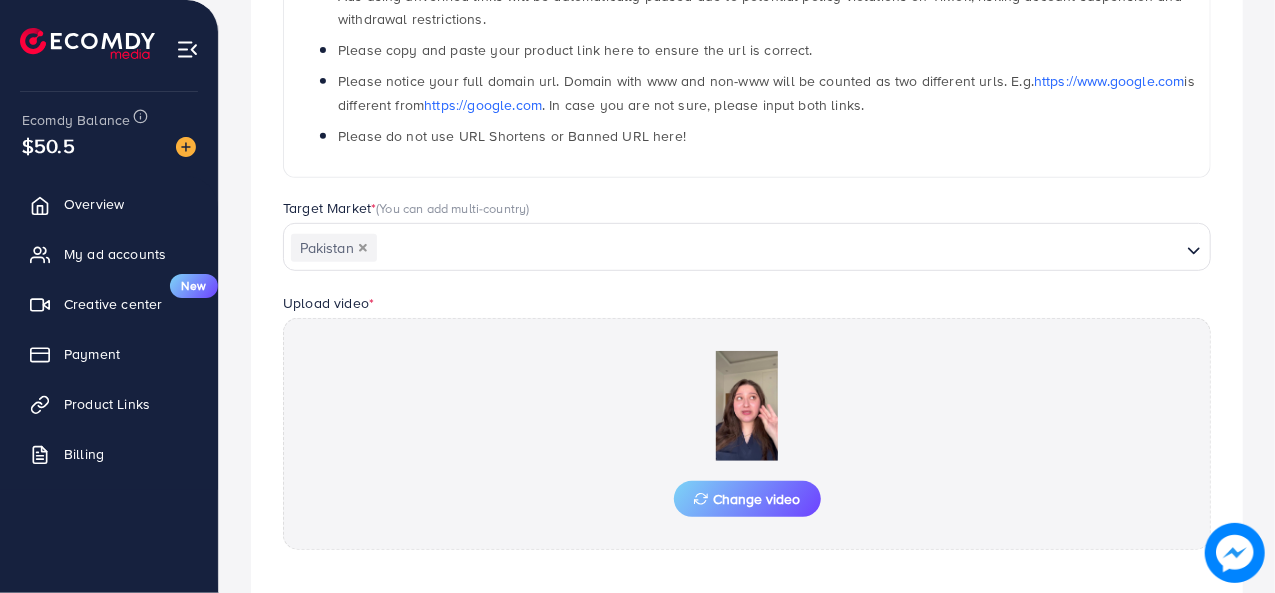 scroll, scrollTop: 566, scrollLeft: 0, axis: vertical 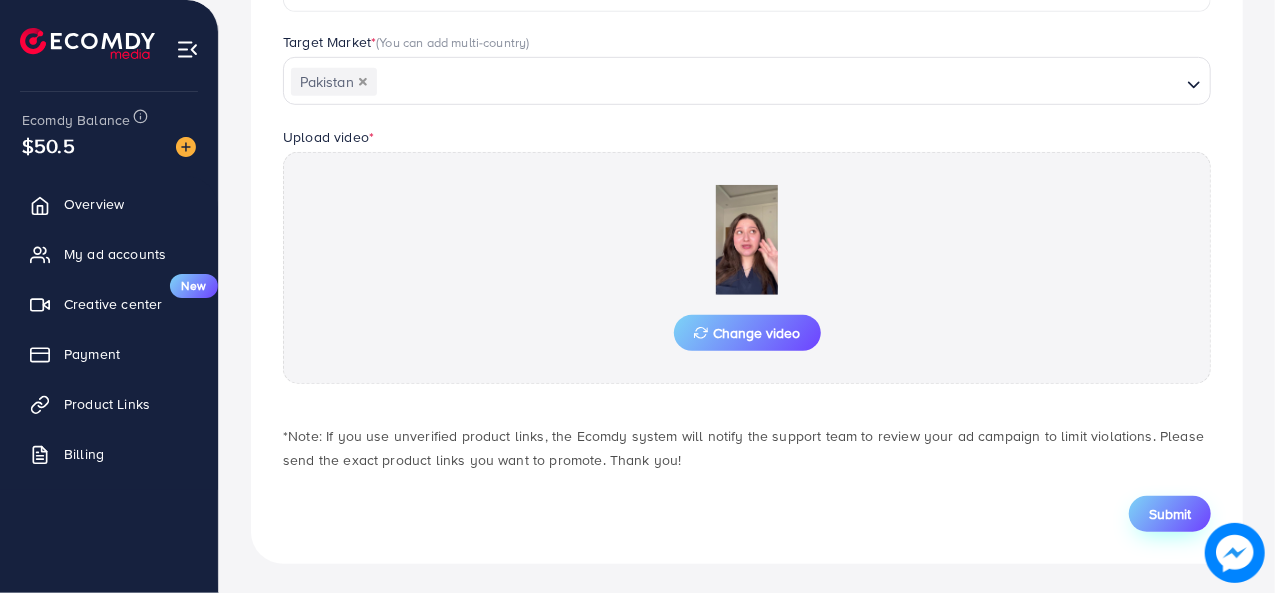 click on "Submit" at bounding box center (1170, 514) 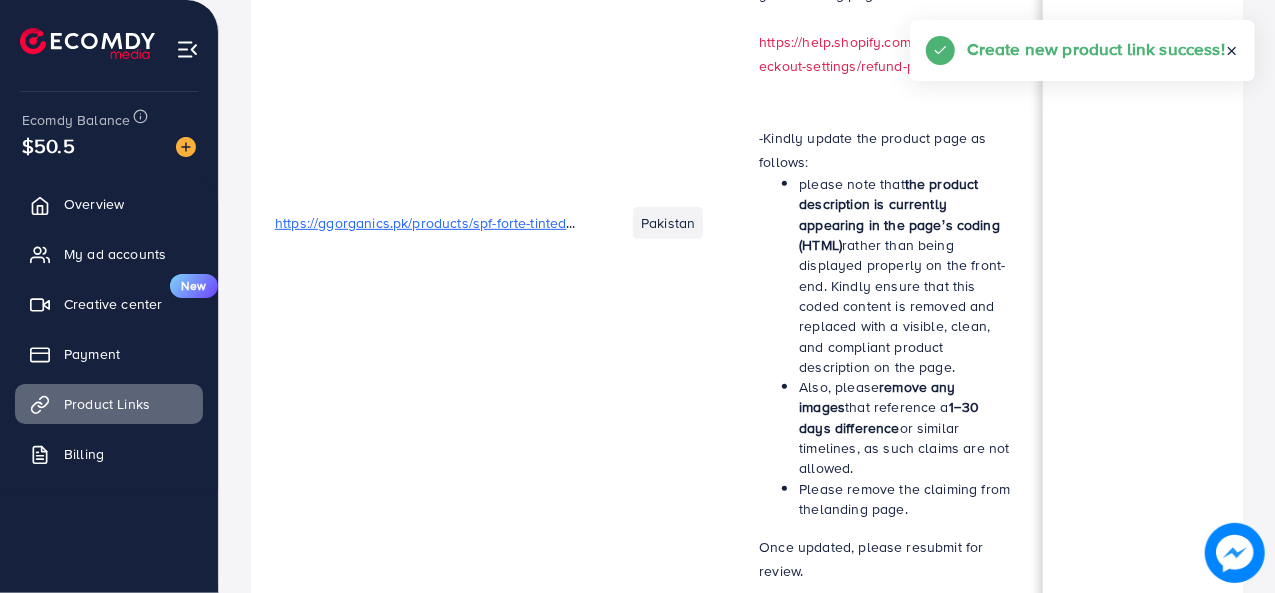 scroll, scrollTop: 0, scrollLeft: 0, axis: both 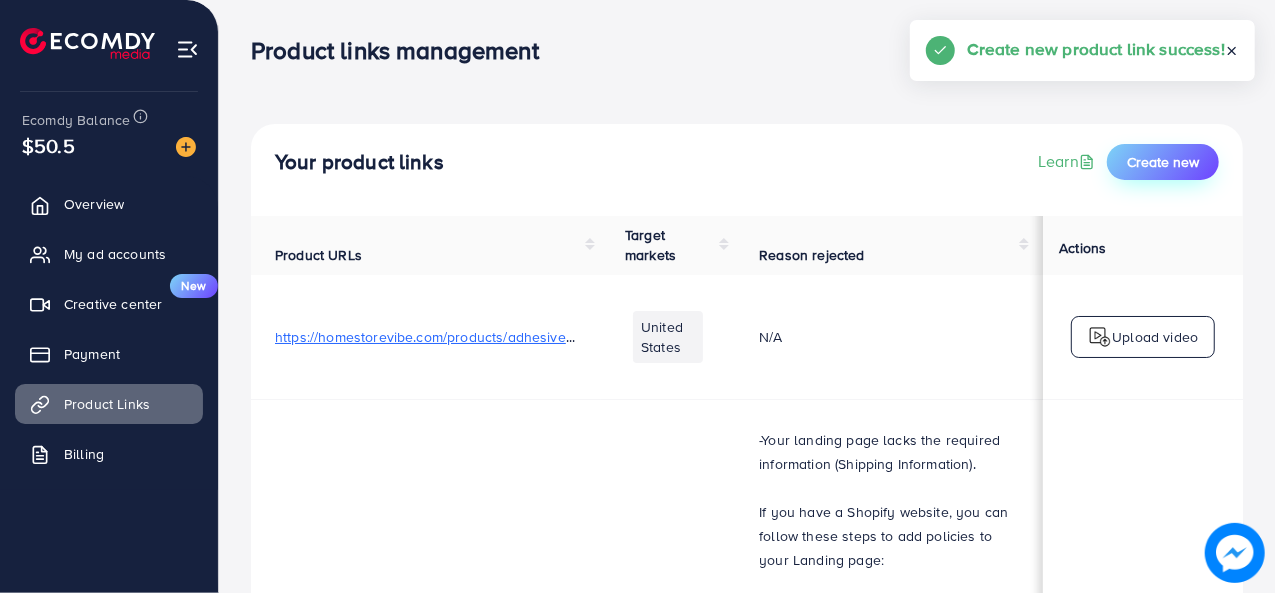 click on "Create new" at bounding box center [1163, 162] 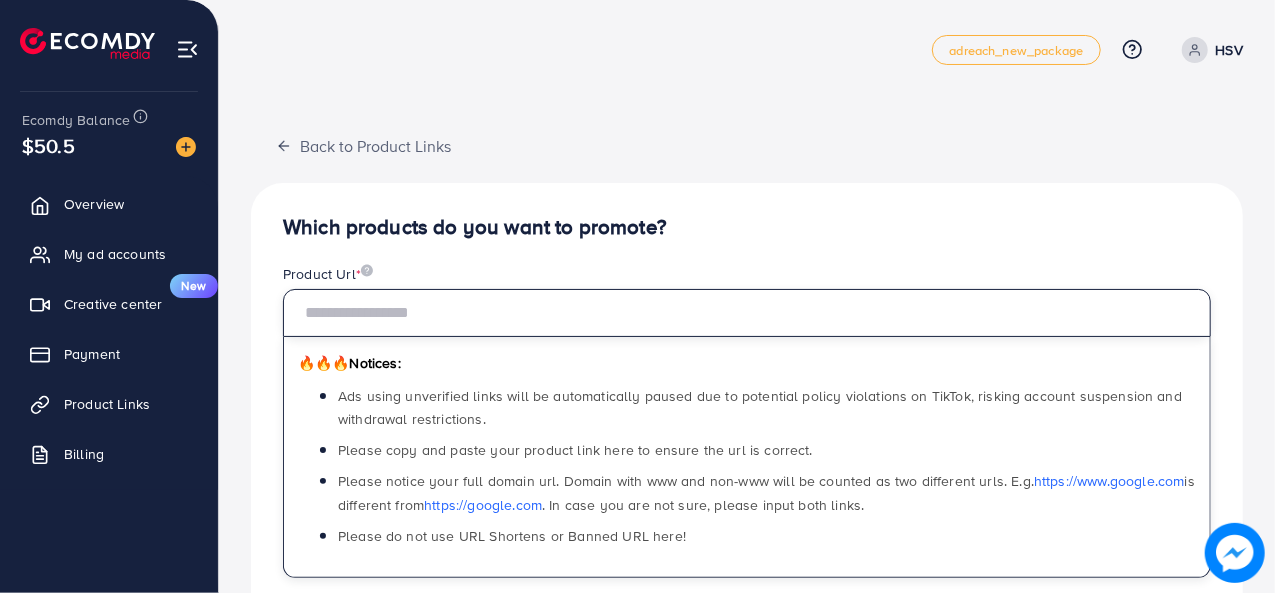 paste on "**********" 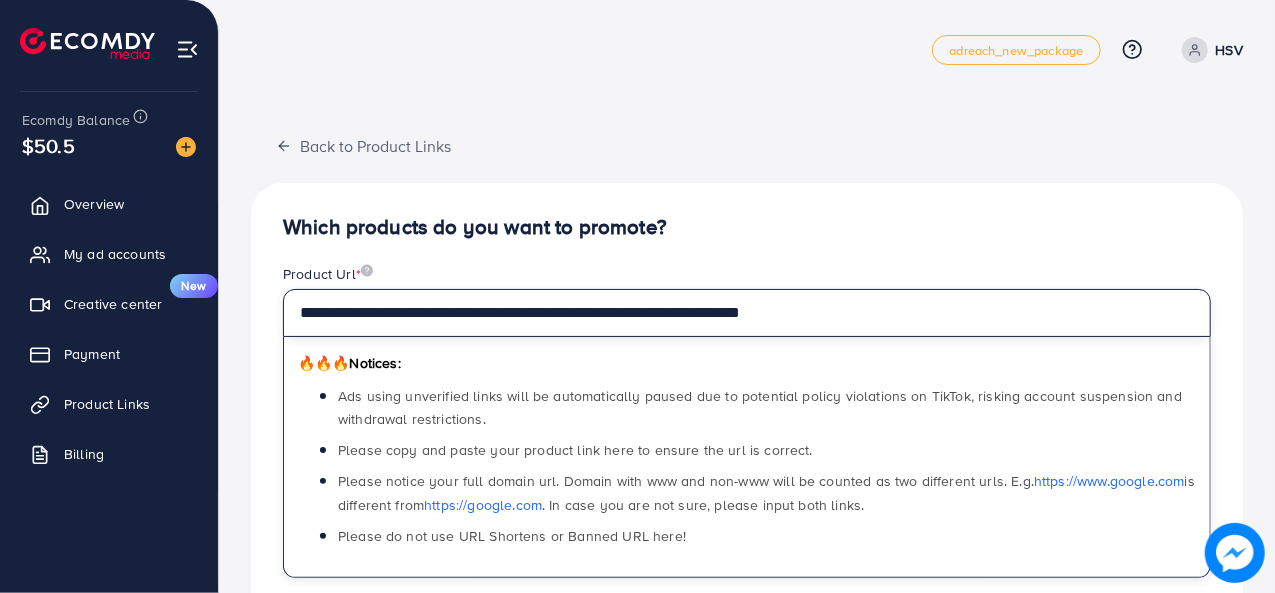scroll, scrollTop: 300, scrollLeft: 0, axis: vertical 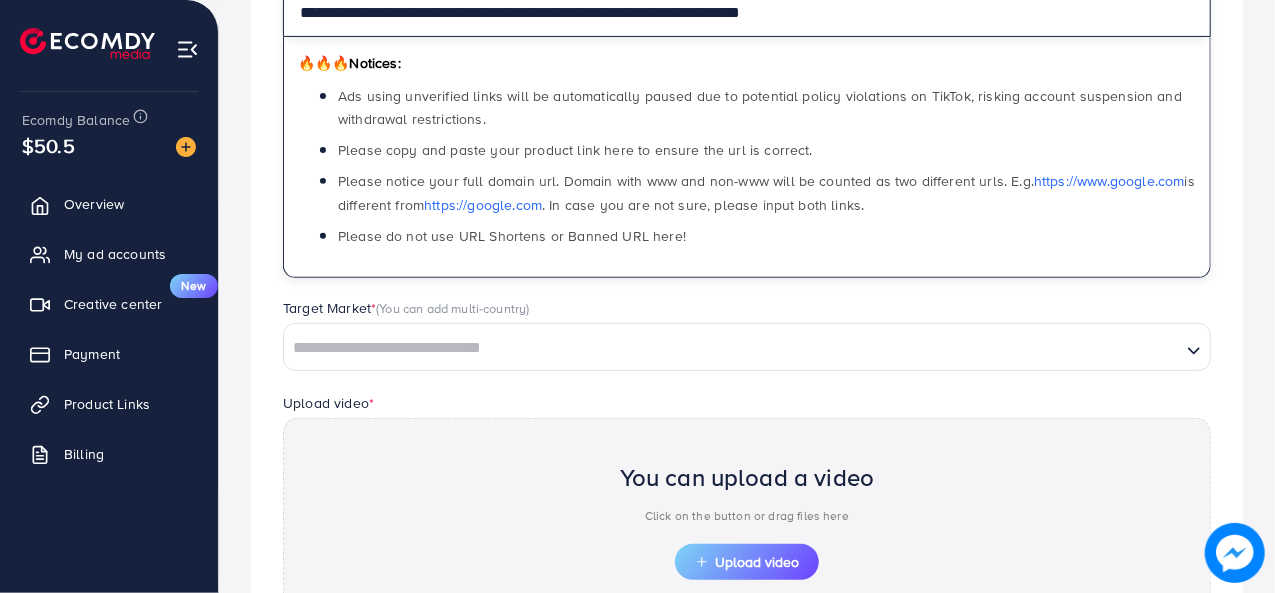 type on "**********" 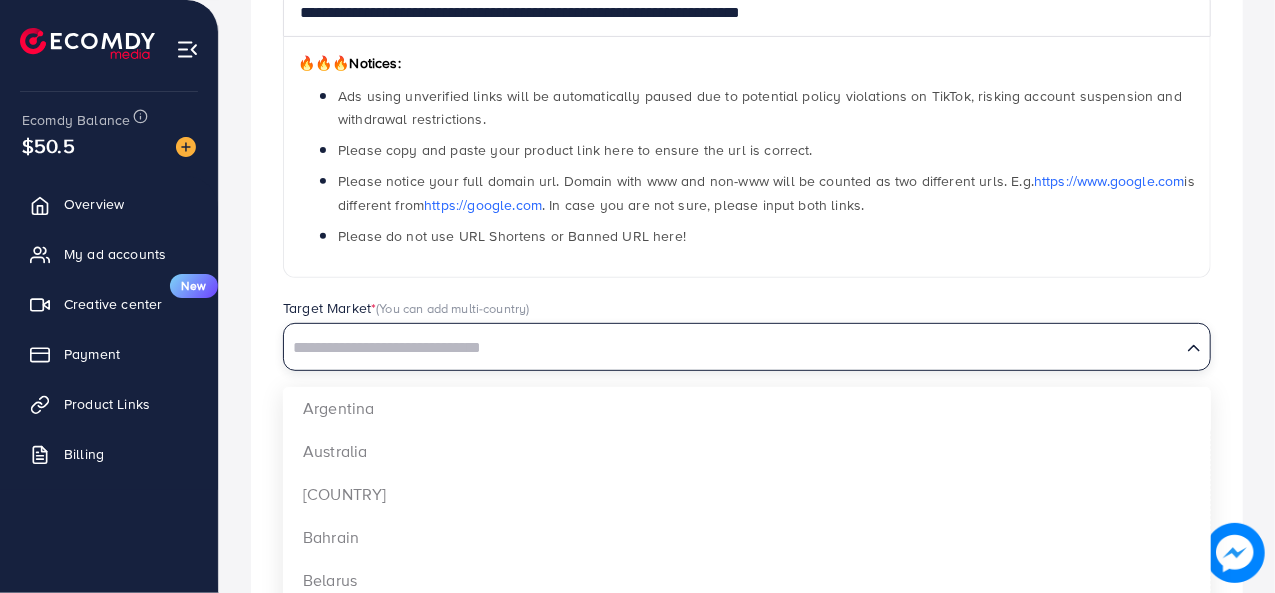 click at bounding box center [732, 348] 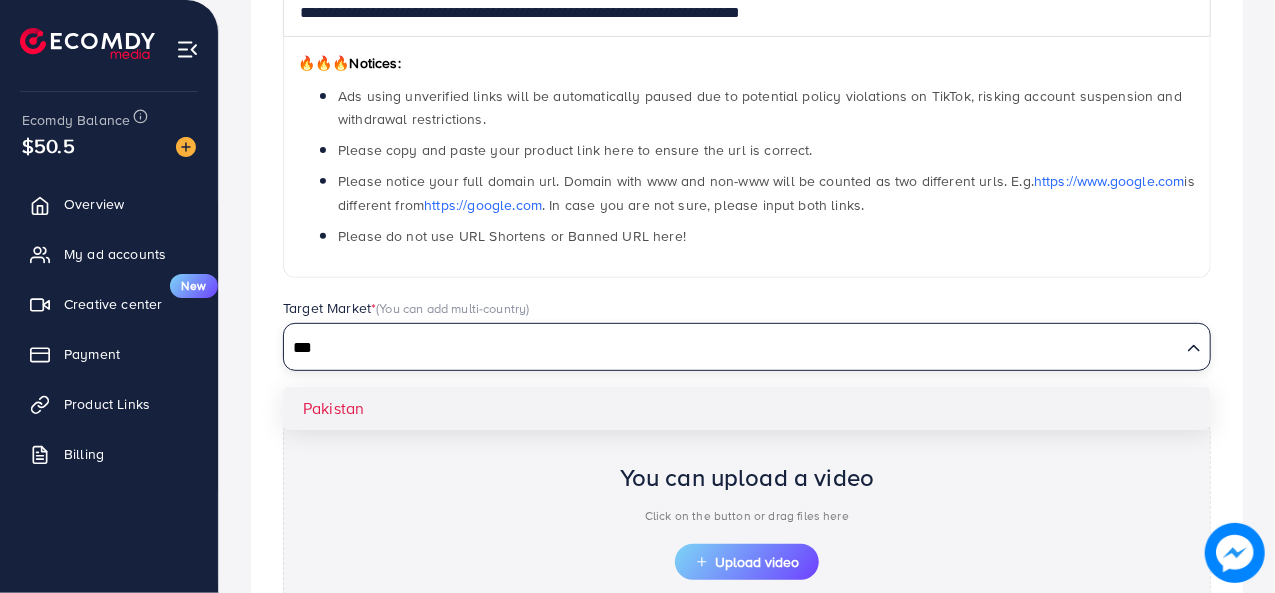 type on "***" 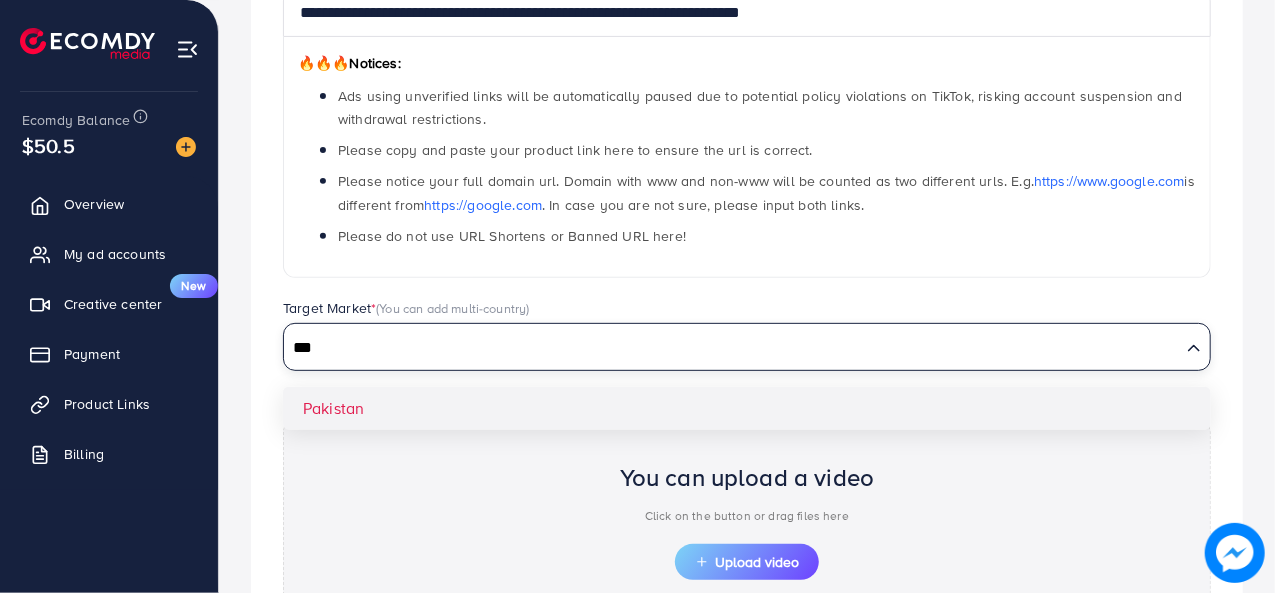 type 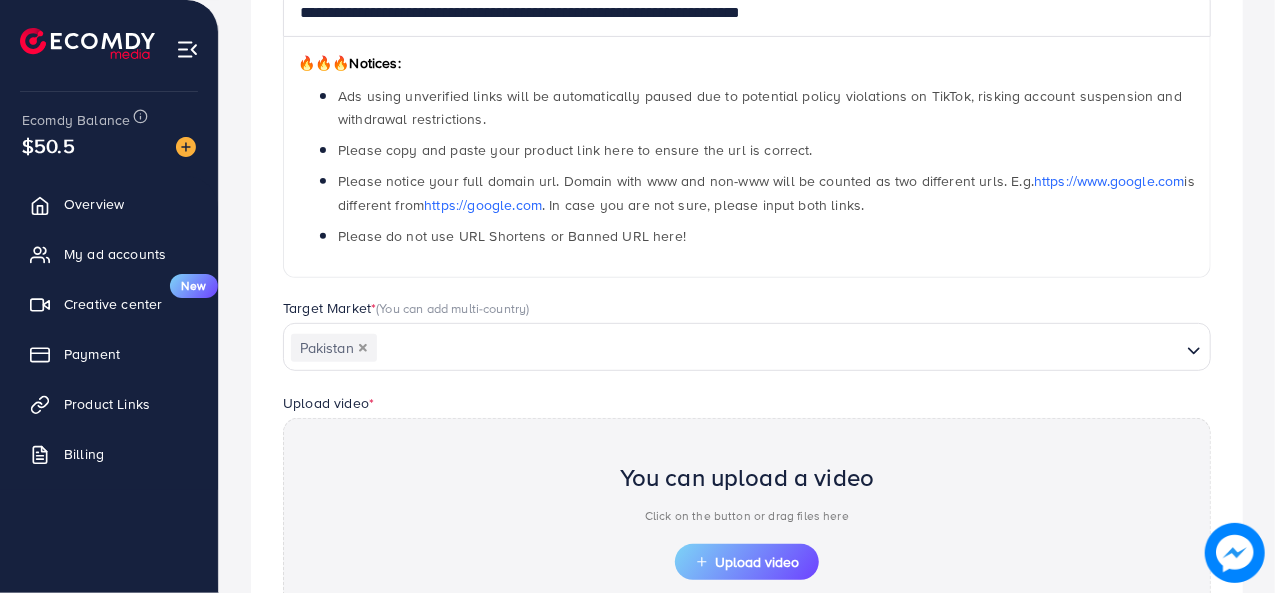scroll, scrollTop: 400, scrollLeft: 0, axis: vertical 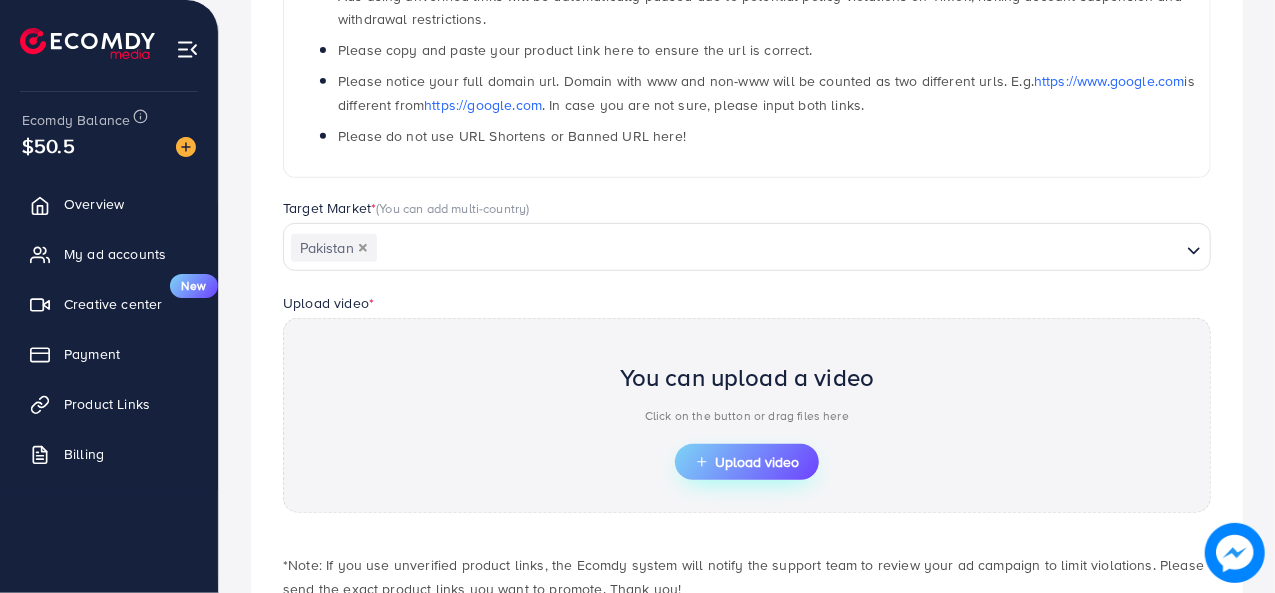 click on "Upload video" at bounding box center [747, 462] 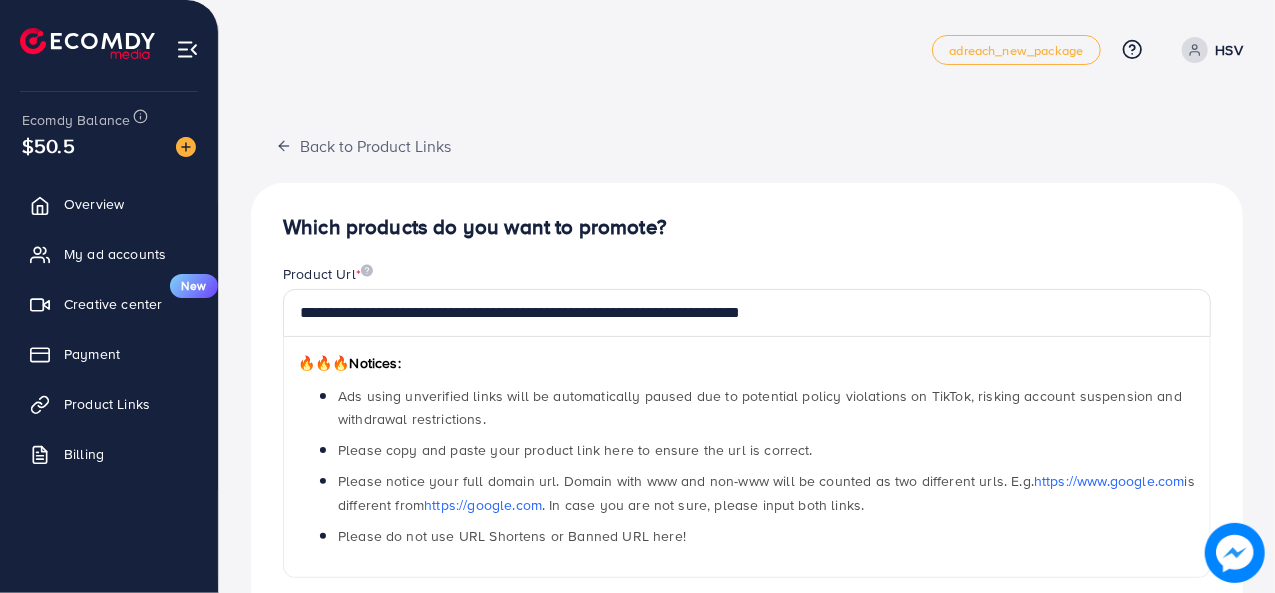 scroll, scrollTop: 432, scrollLeft: 0, axis: vertical 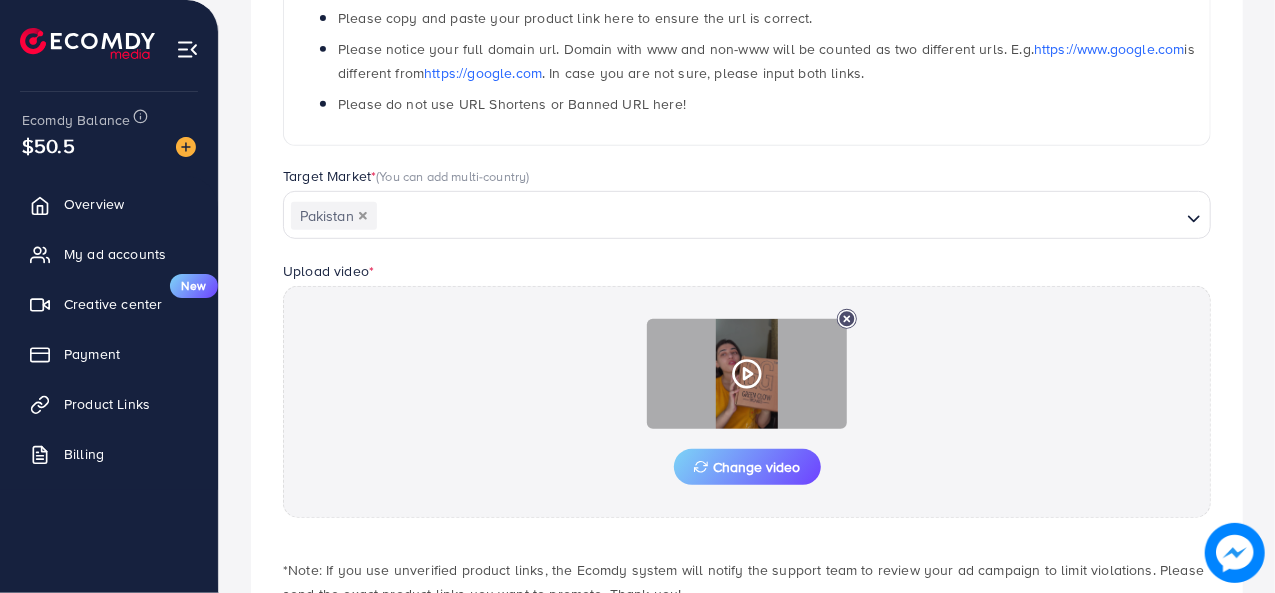 click 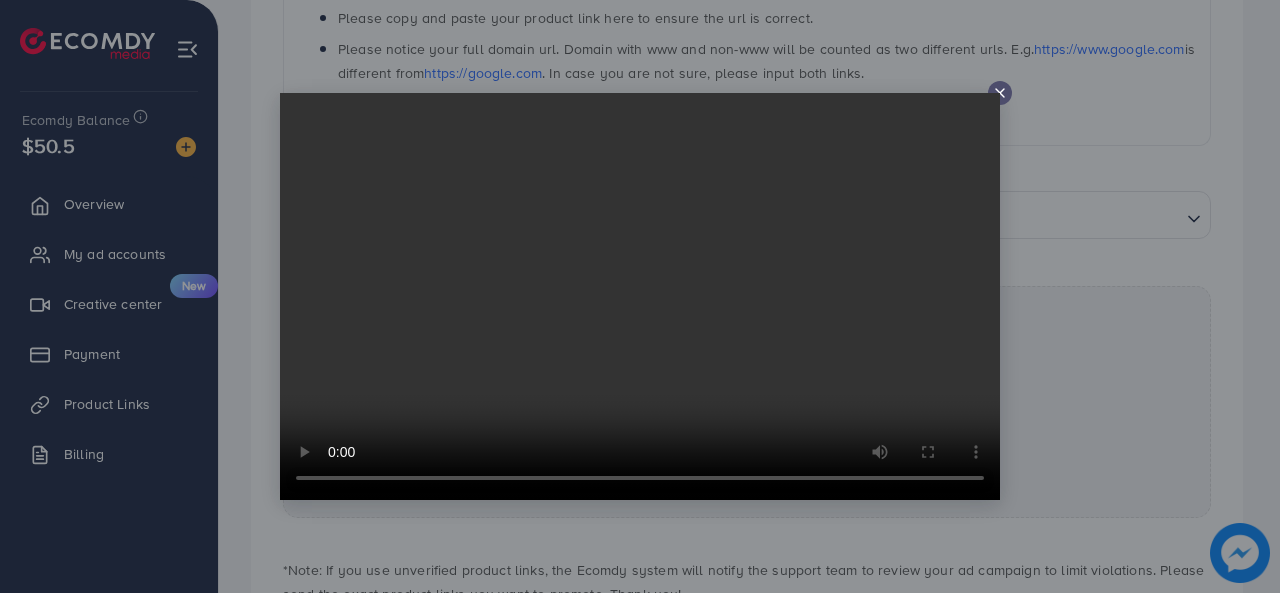 type 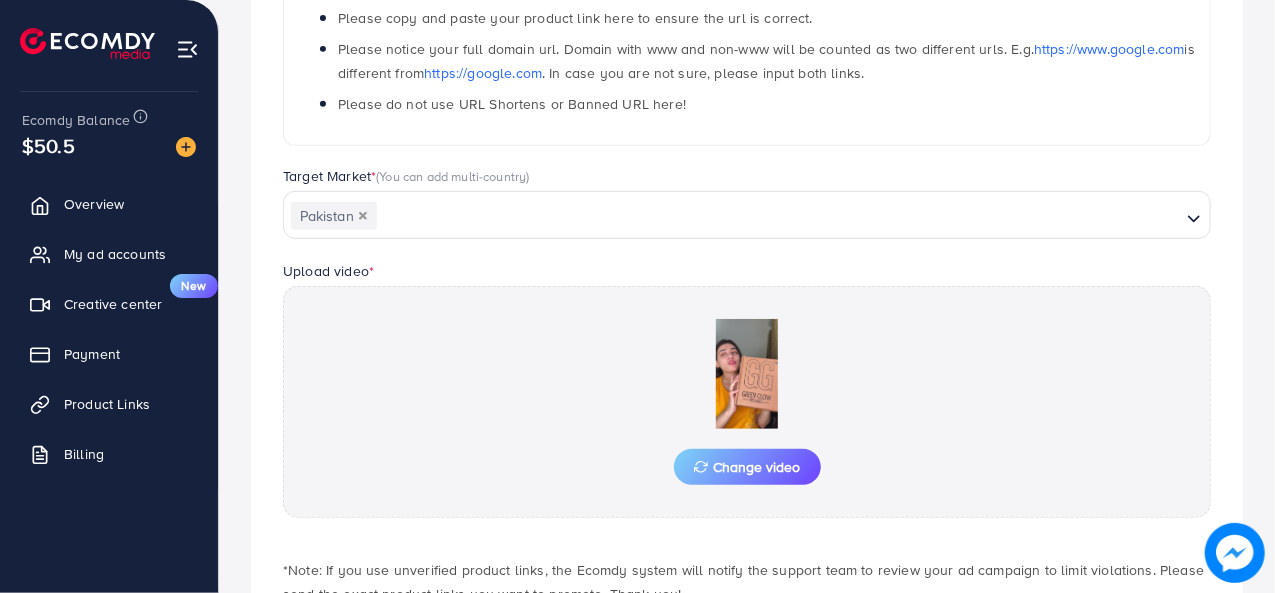 scroll, scrollTop: 566, scrollLeft: 0, axis: vertical 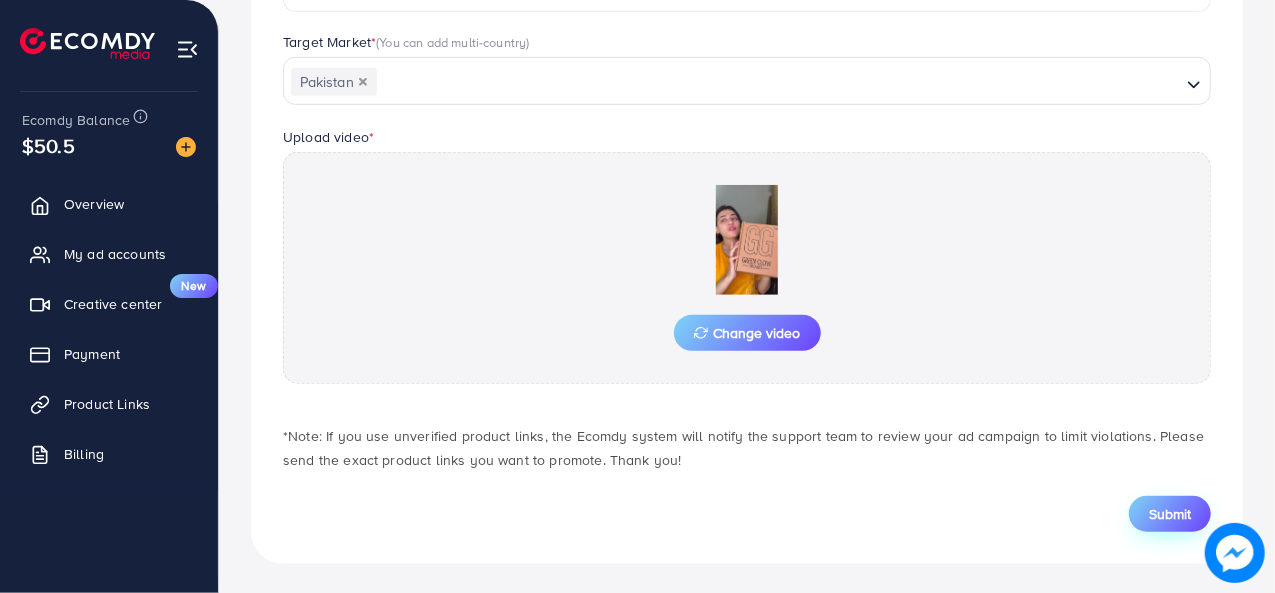 click on "Submit" at bounding box center (1170, 514) 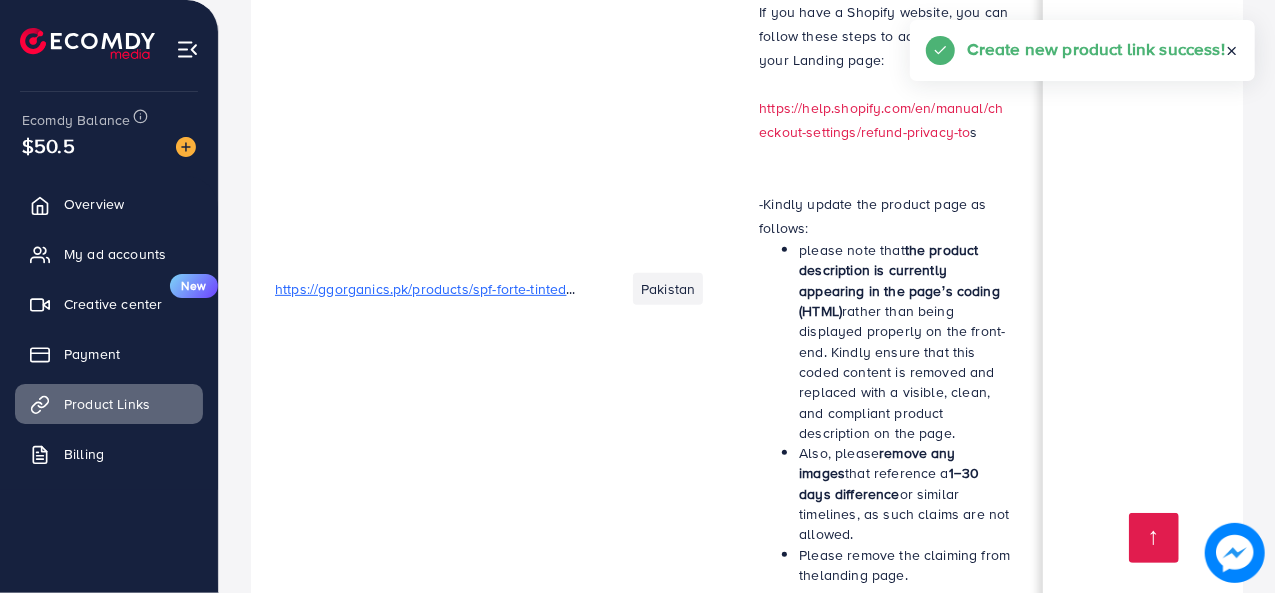 scroll, scrollTop: 0, scrollLeft: 0, axis: both 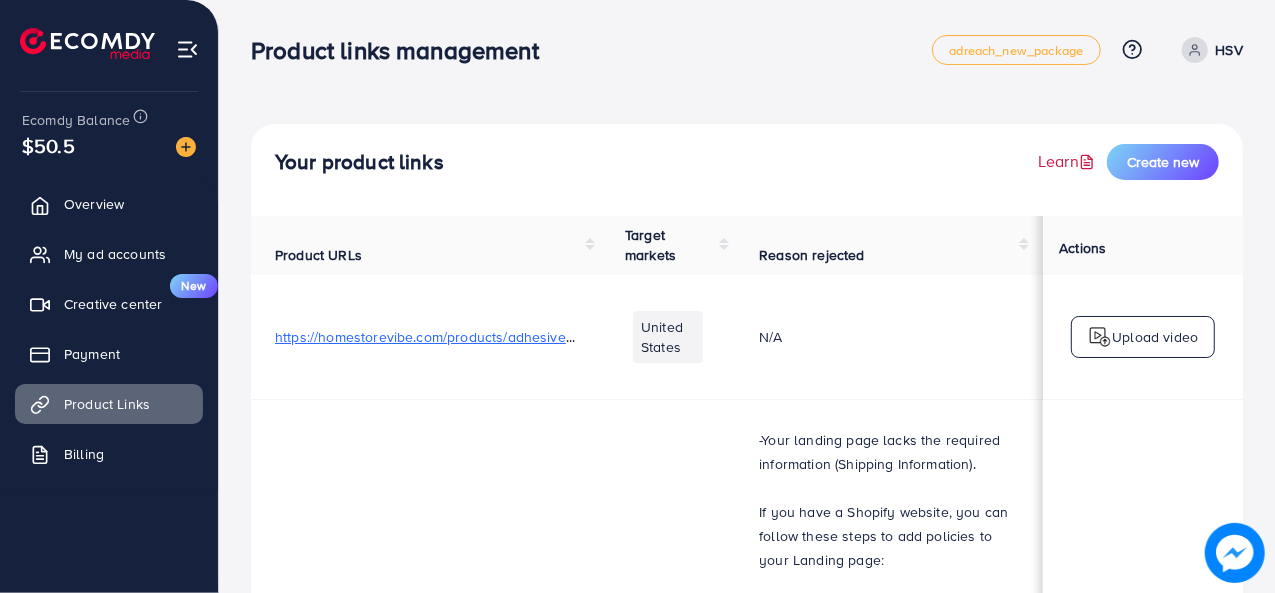 click on "Learn" at bounding box center [1068, 161] 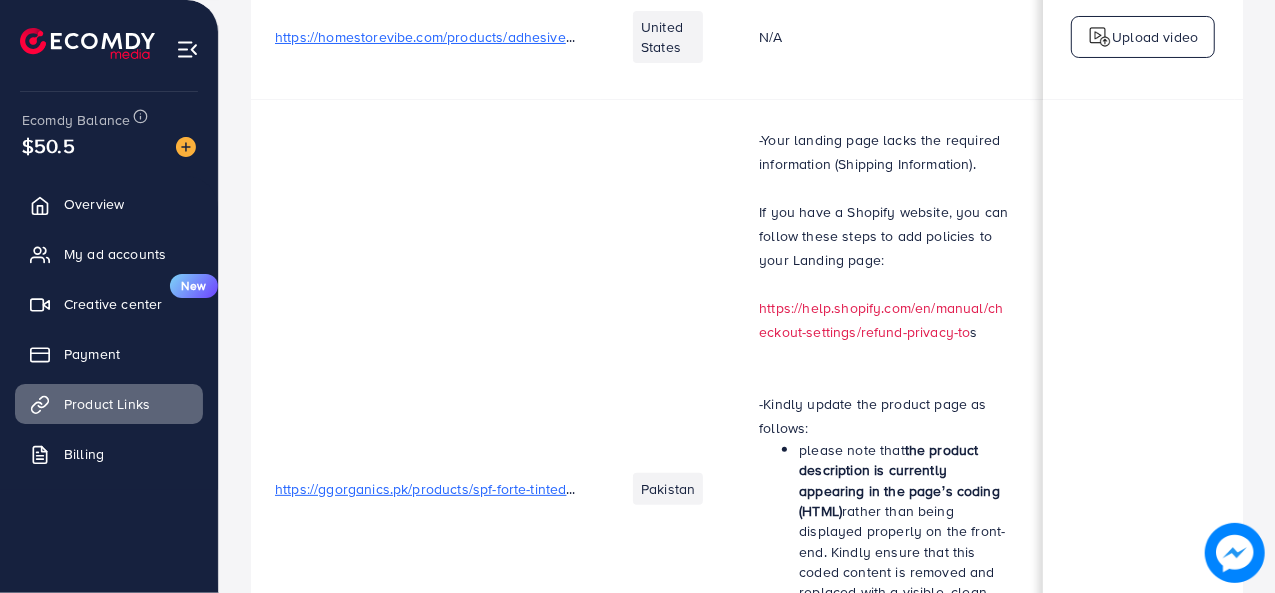 scroll, scrollTop: 0, scrollLeft: 0, axis: both 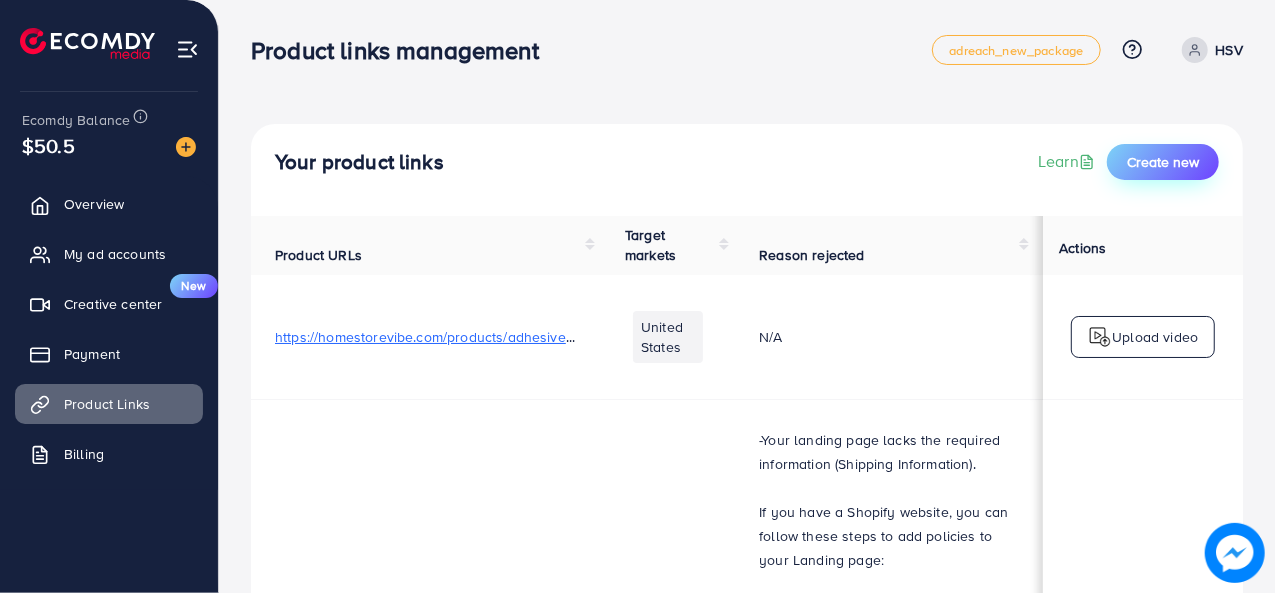 click on "Create new" at bounding box center (1163, 162) 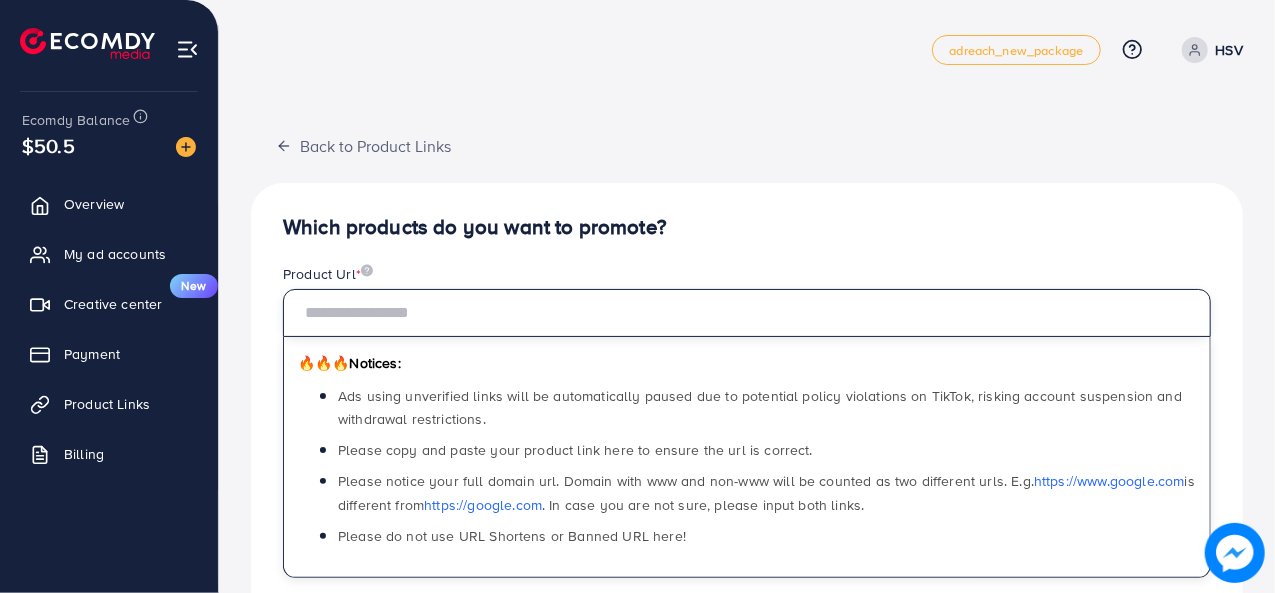 paste on "**********" 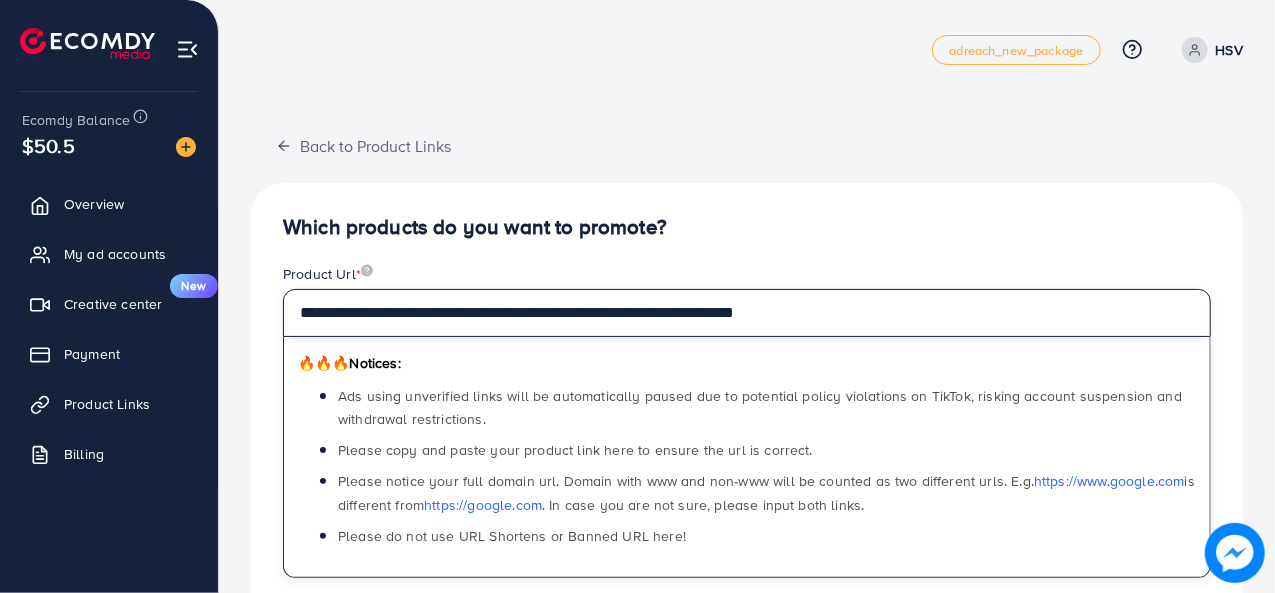 scroll, scrollTop: 300, scrollLeft: 0, axis: vertical 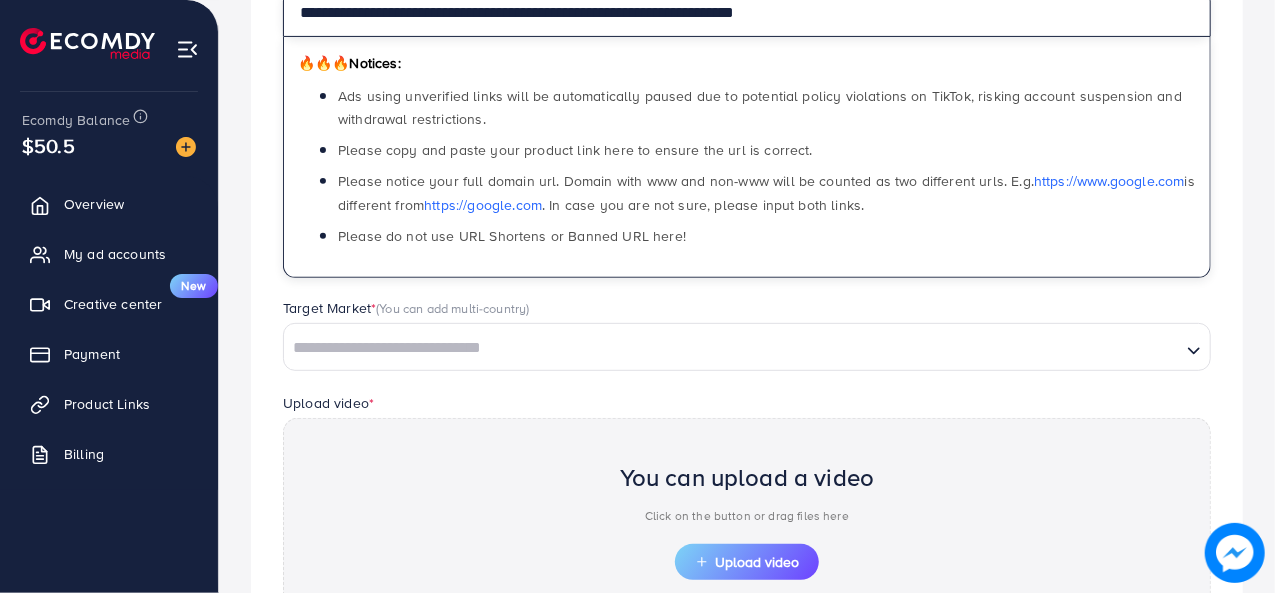 type on "**********" 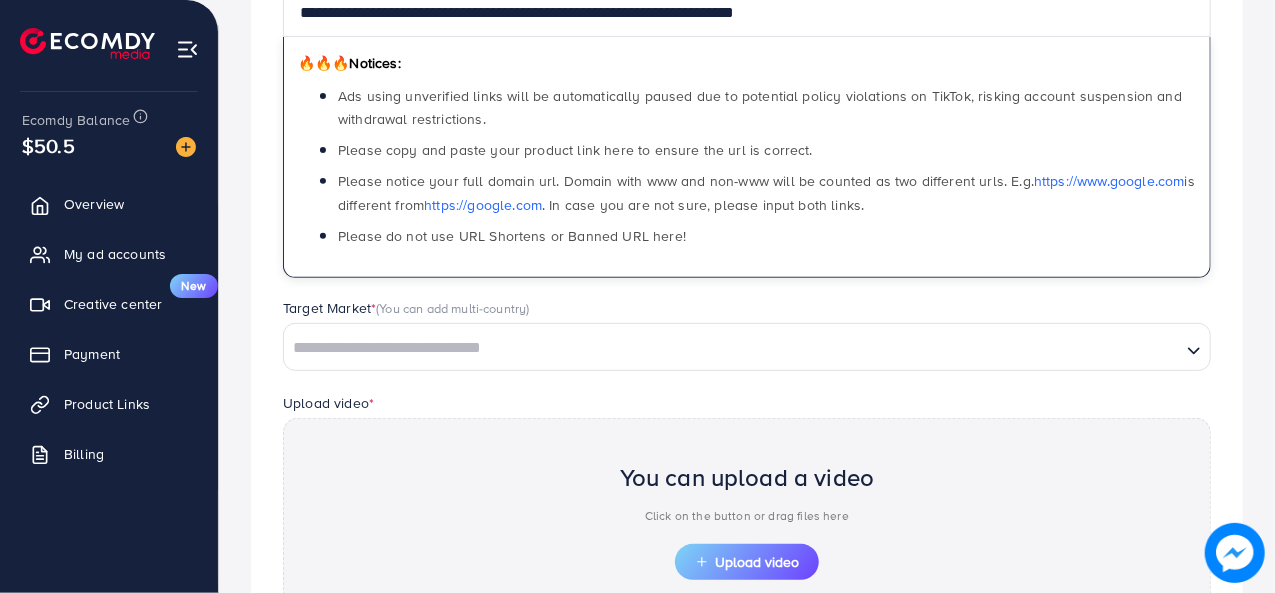 click at bounding box center (732, 348) 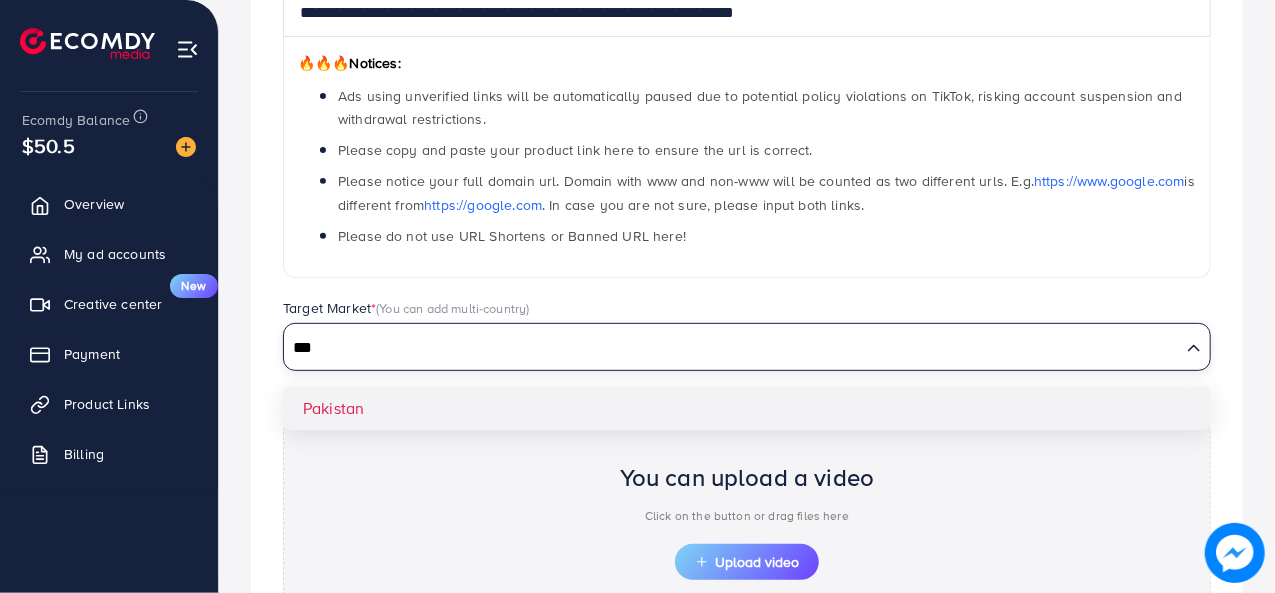type on "***" 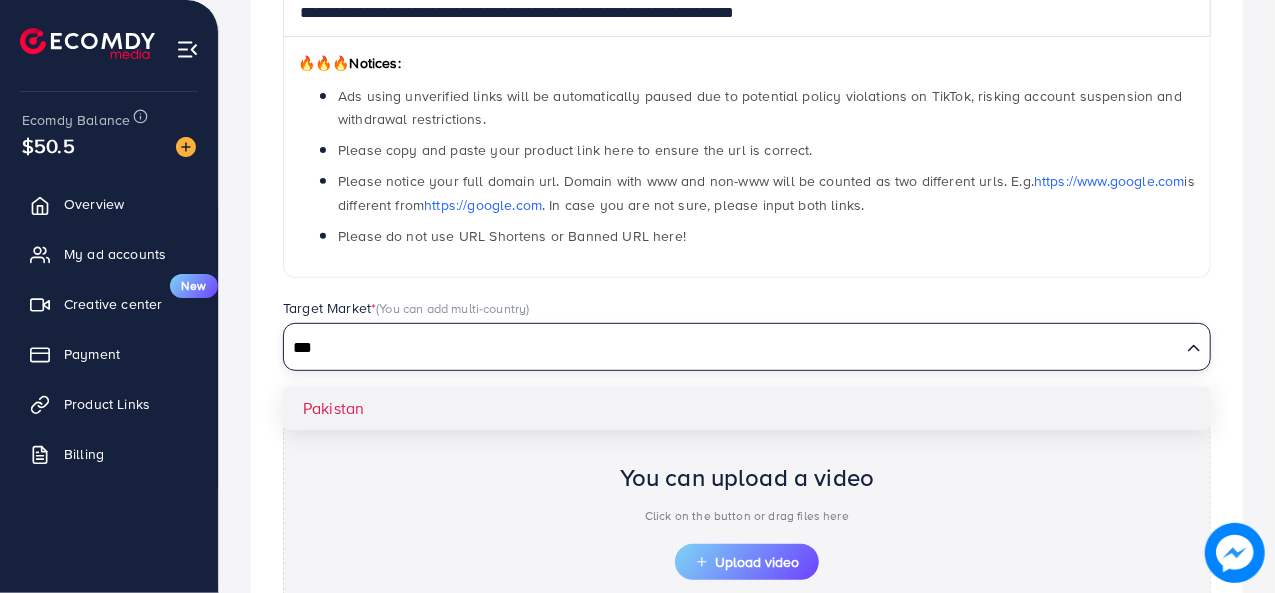 type 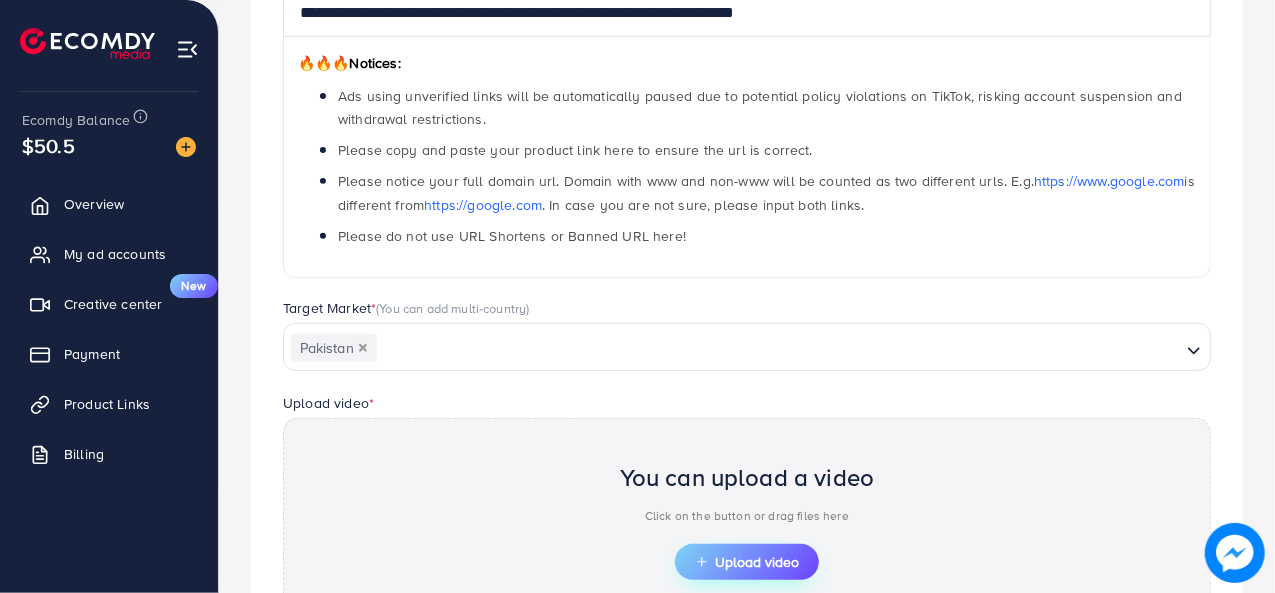 click on "Upload video" at bounding box center (747, 562) 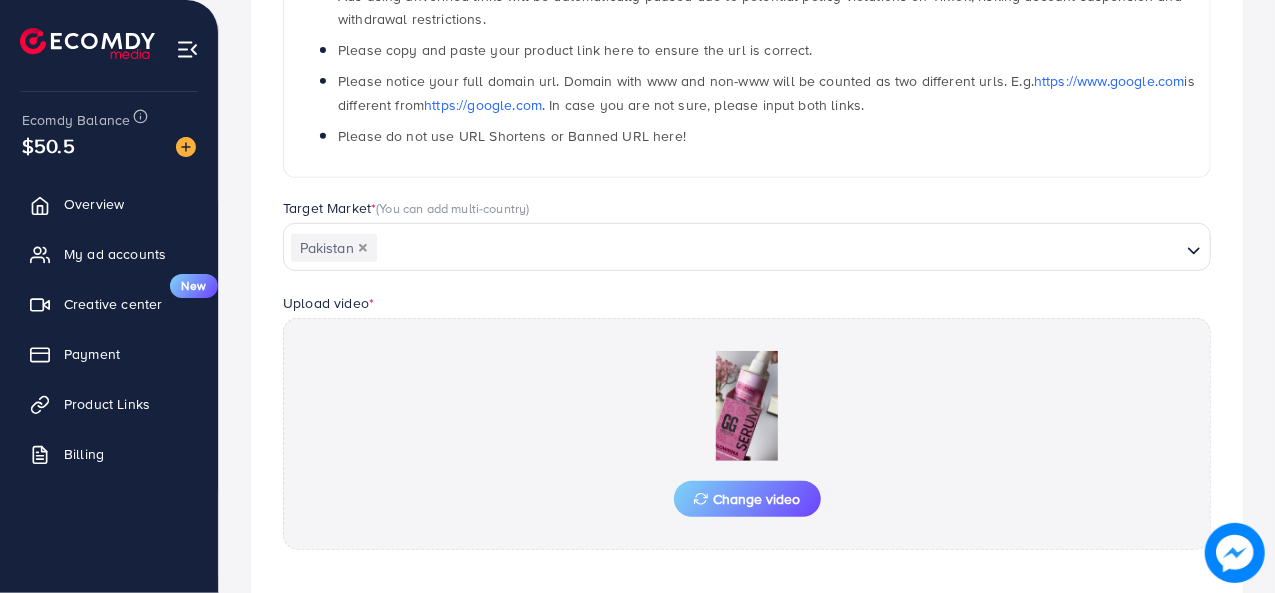 scroll, scrollTop: 566, scrollLeft: 0, axis: vertical 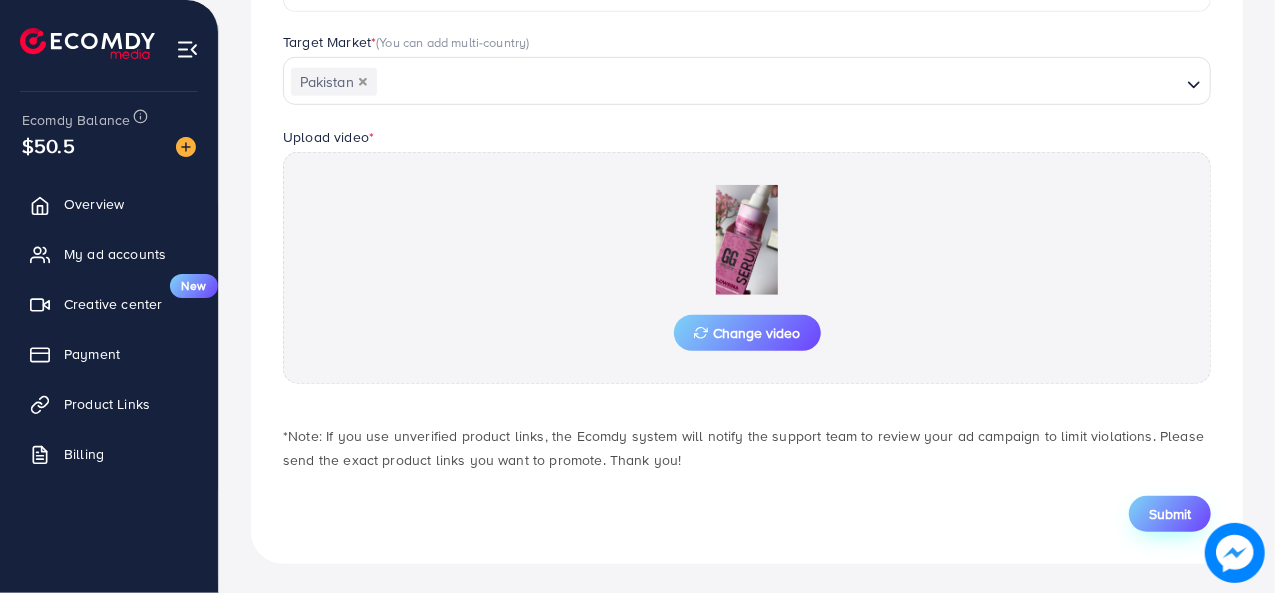 click on "Submit" at bounding box center [1170, 514] 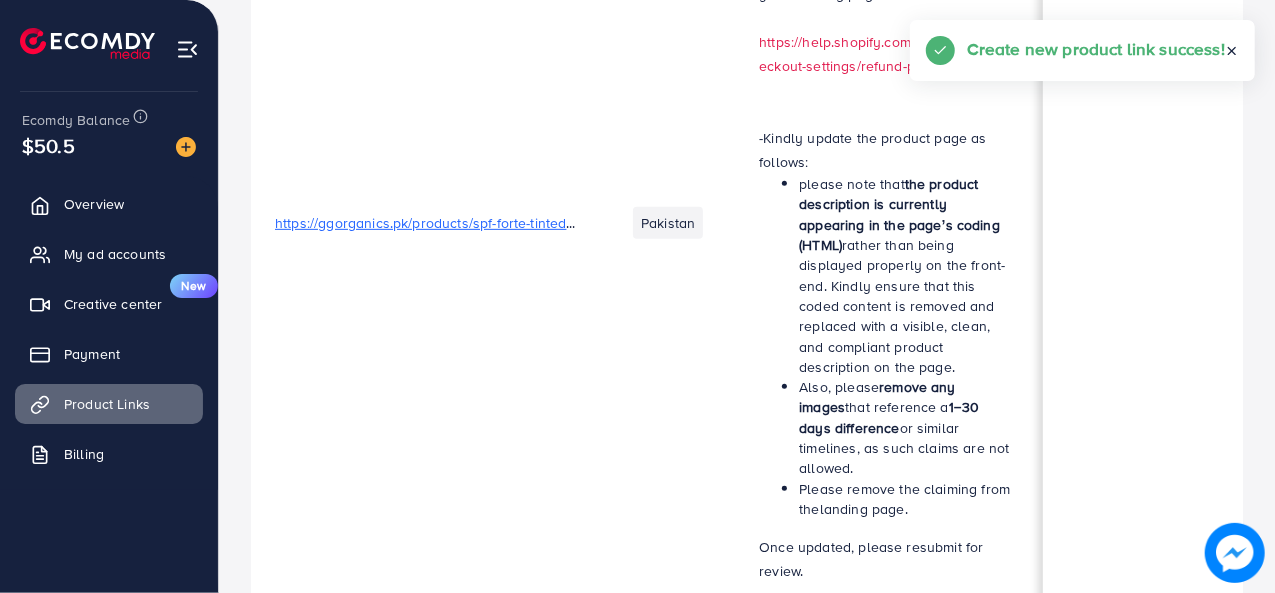 scroll, scrollTop: 0, scrollLeft: 0, axis: both 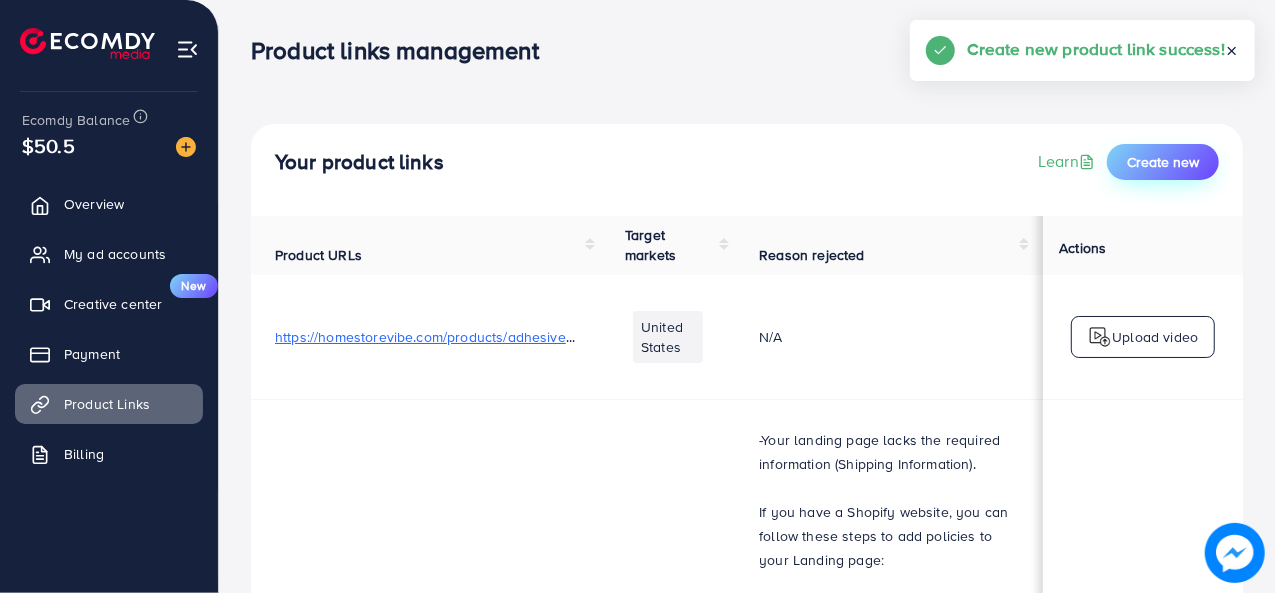 click on "Create new" at bounding box center (1163, 162) 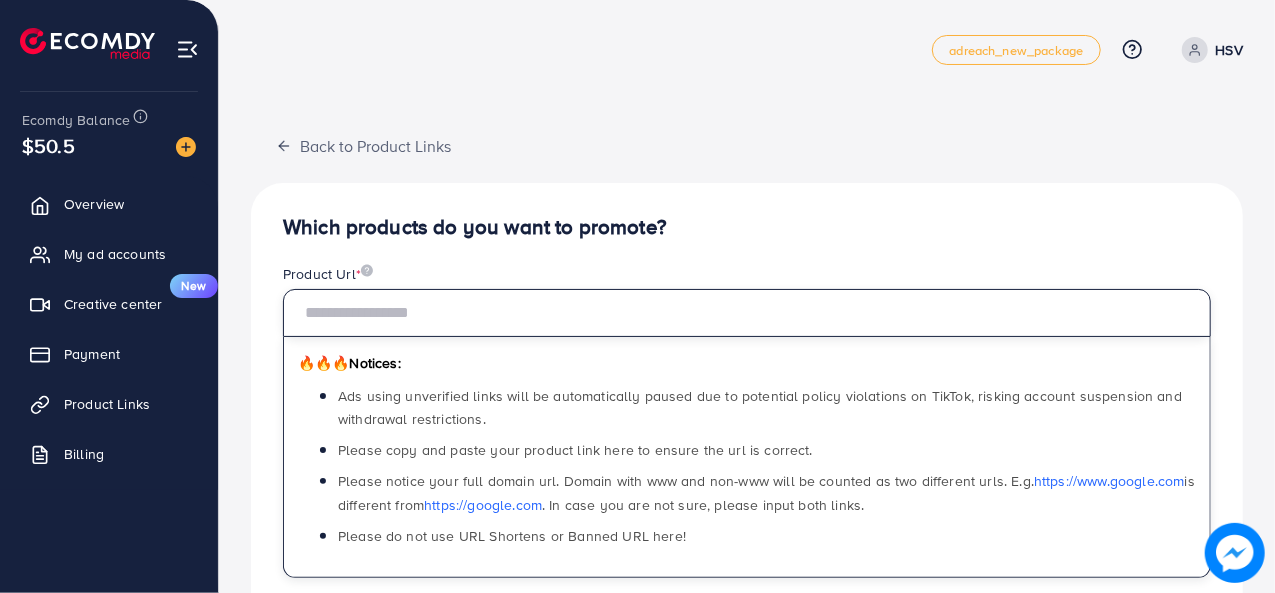 paste on "**********" 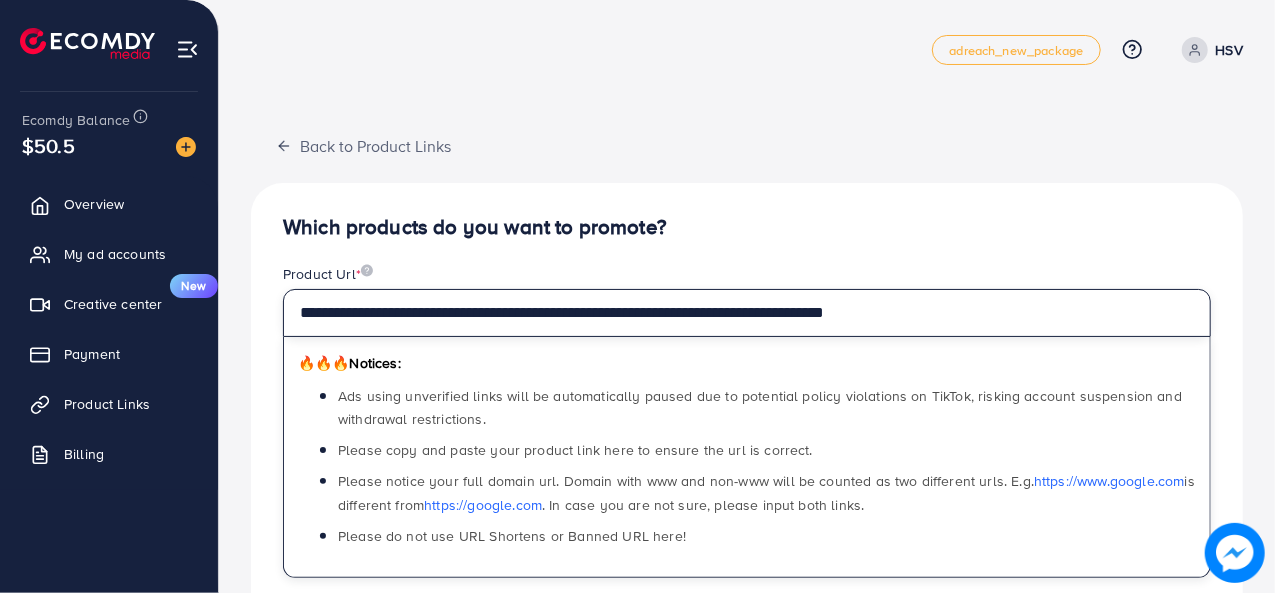 scroll, scrollTop: 300, scrollLeft: 0, axis: vertical 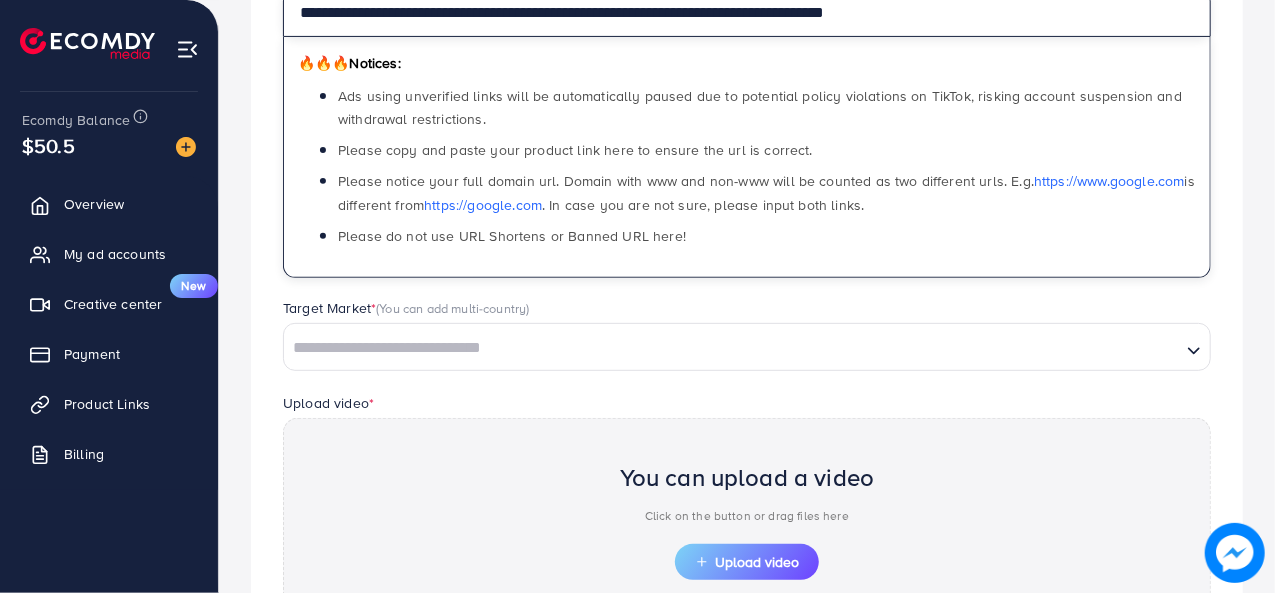 type on "**********" 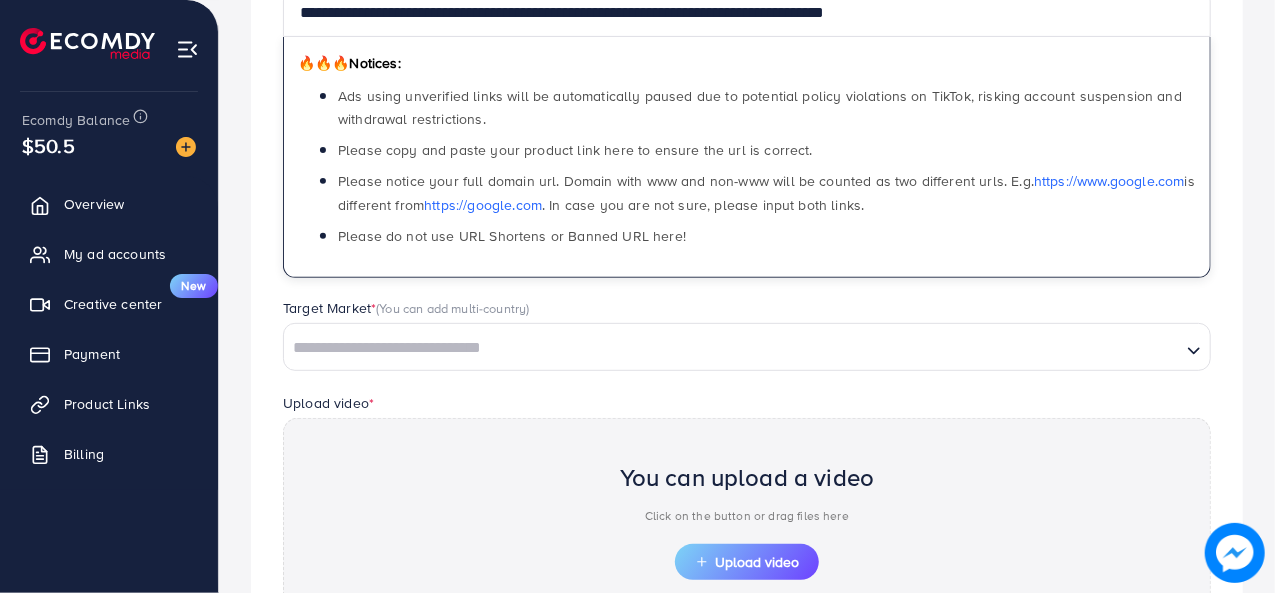 click at bounding box center [732, 348] 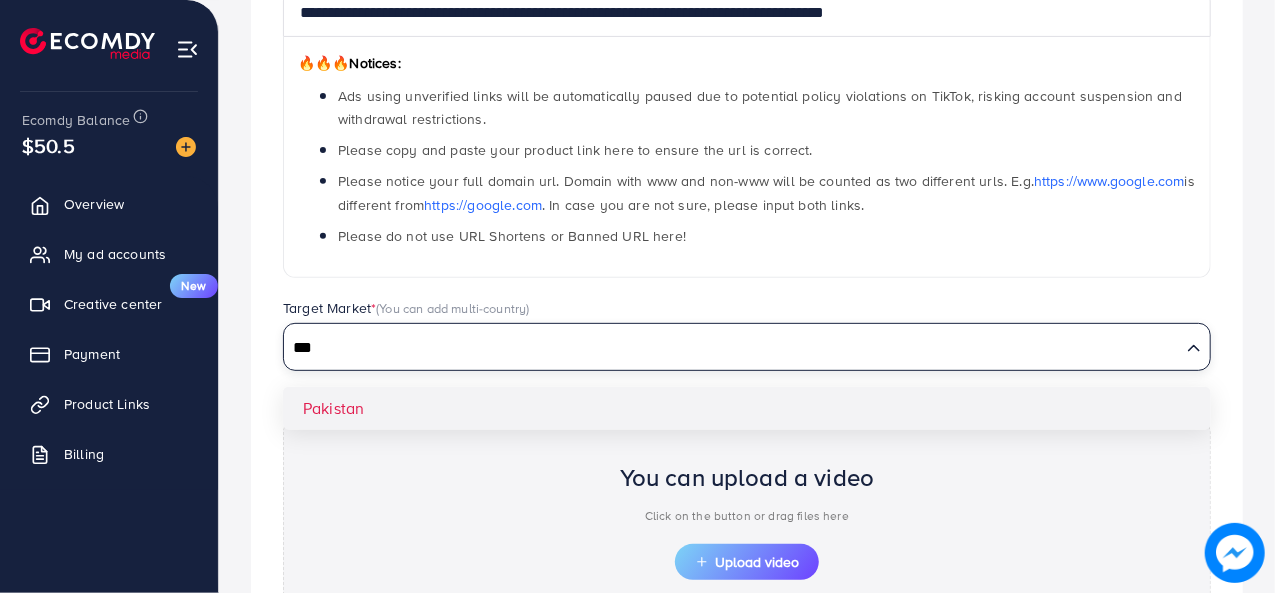 type on "***" 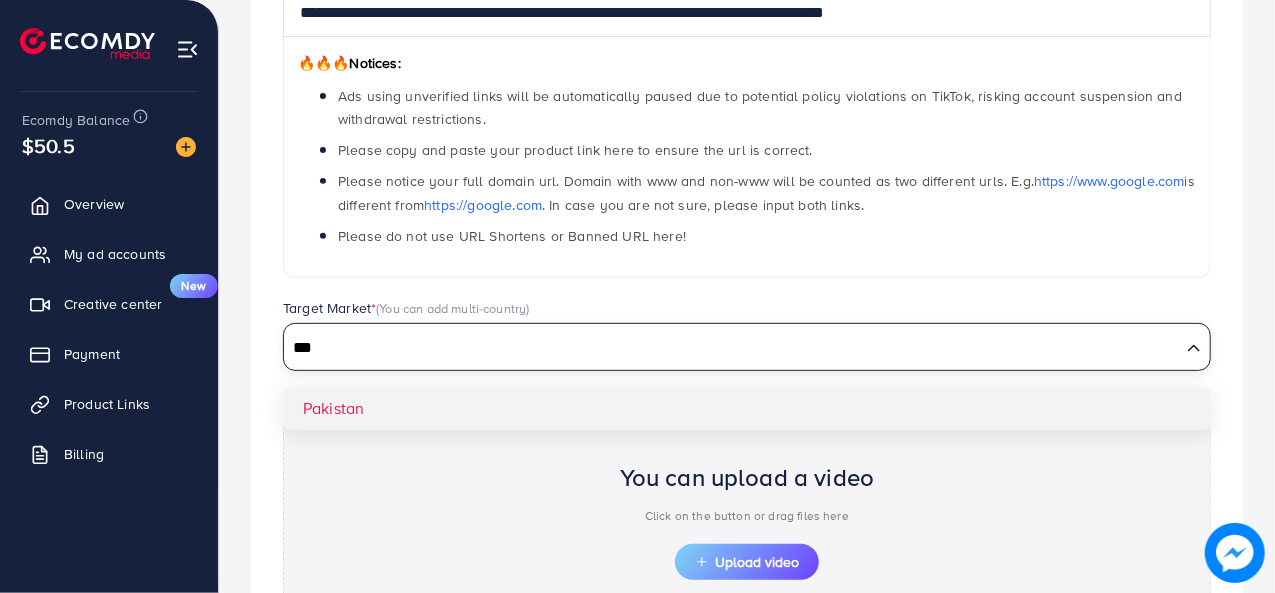 type 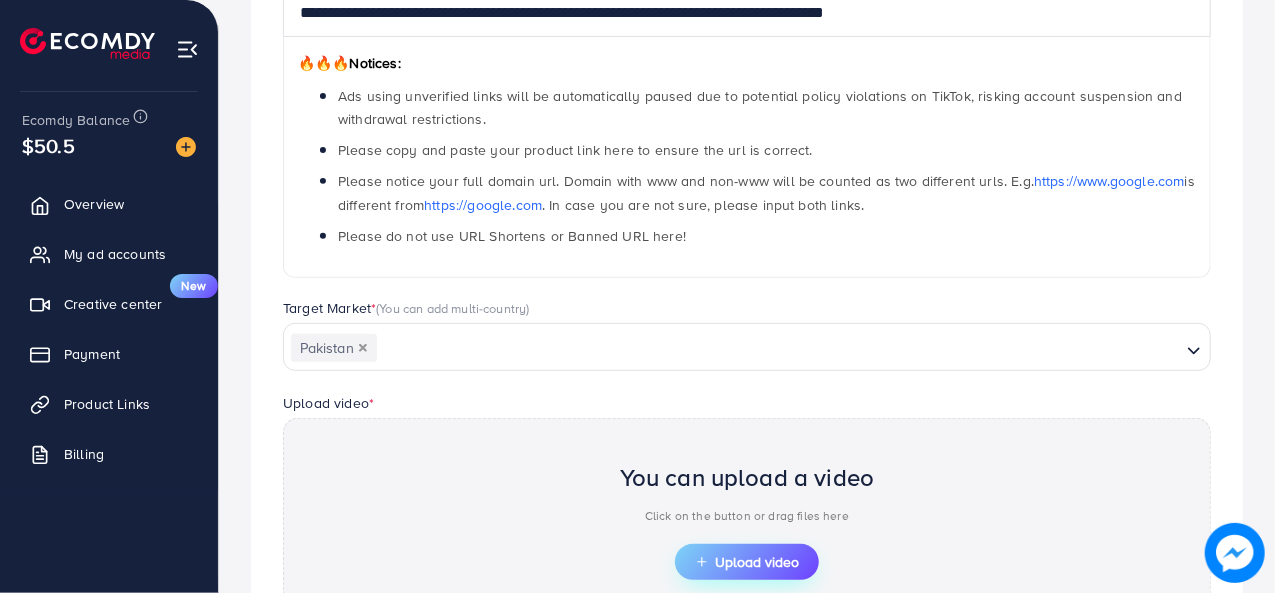 click on "Upload video" at bounding box center (747, 562) 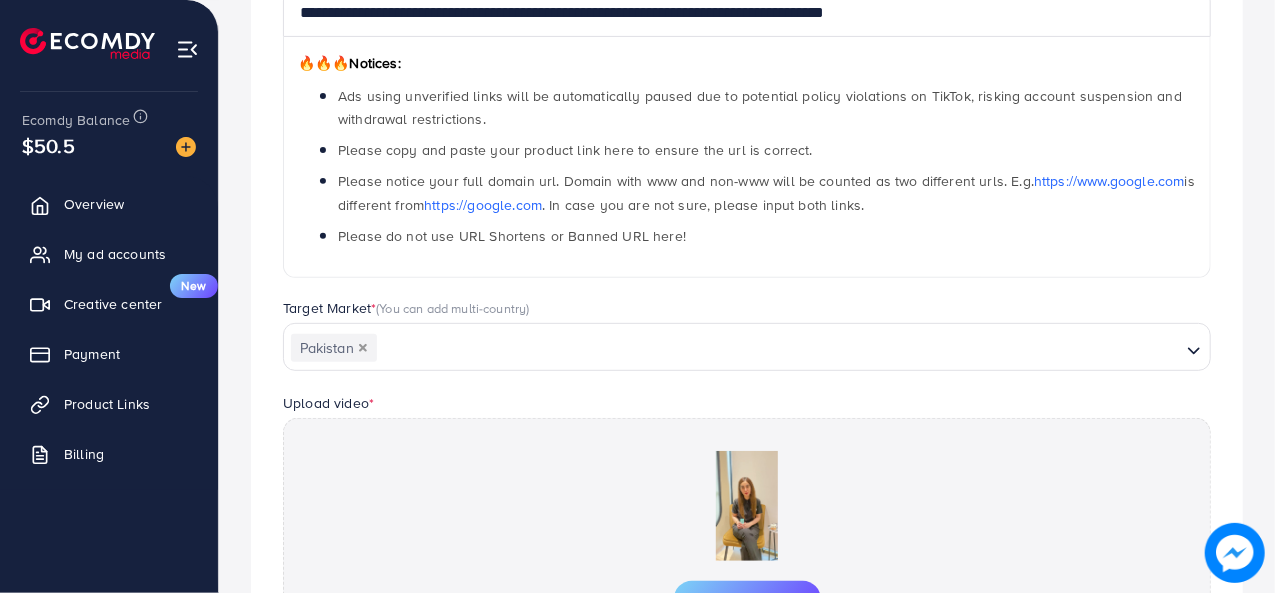 scroll, scrollTop: 500, scrollLeft: 0, axis: vertical 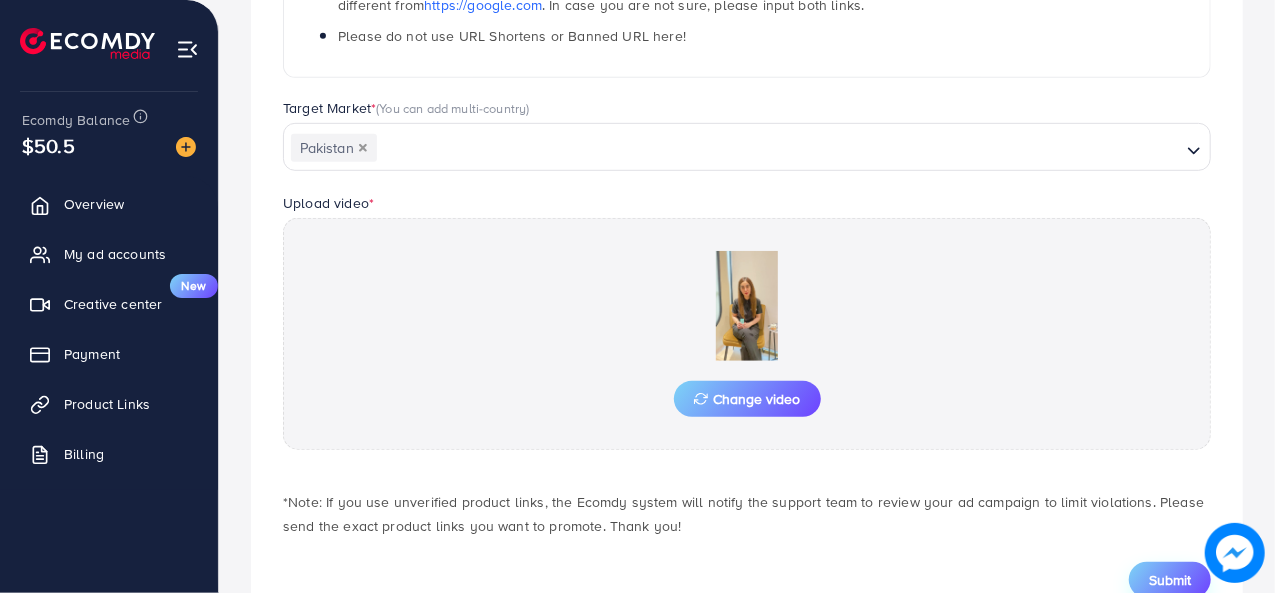 click on "Submit" at bounding box center [1170, 580] 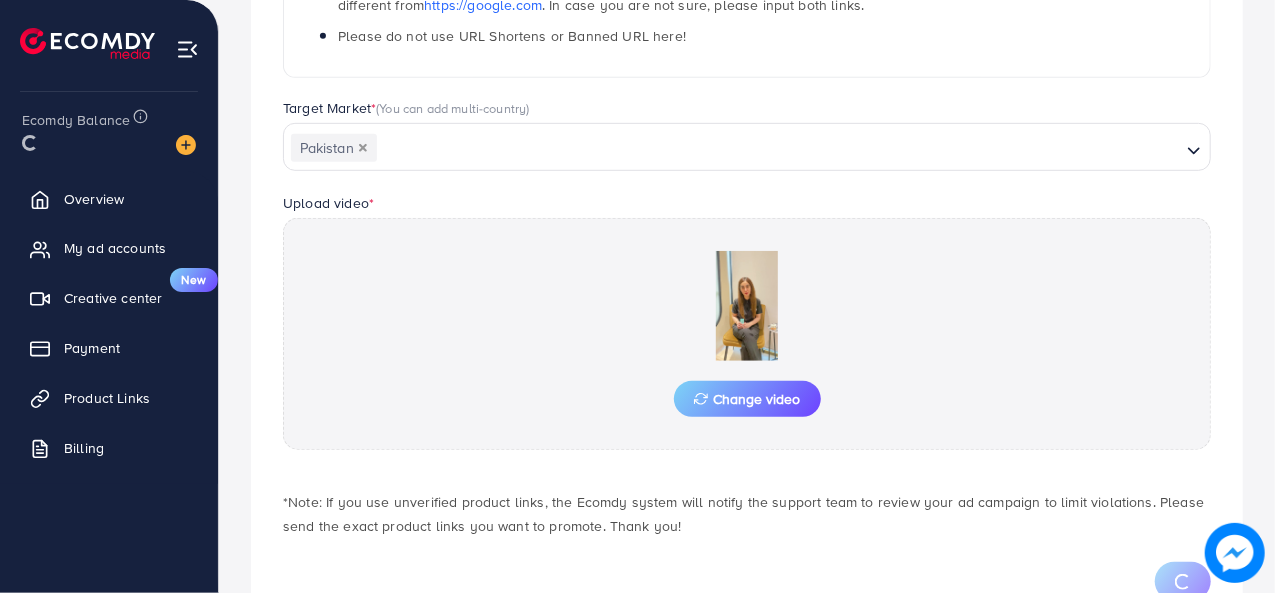 click at bounding box center (1234, 552) 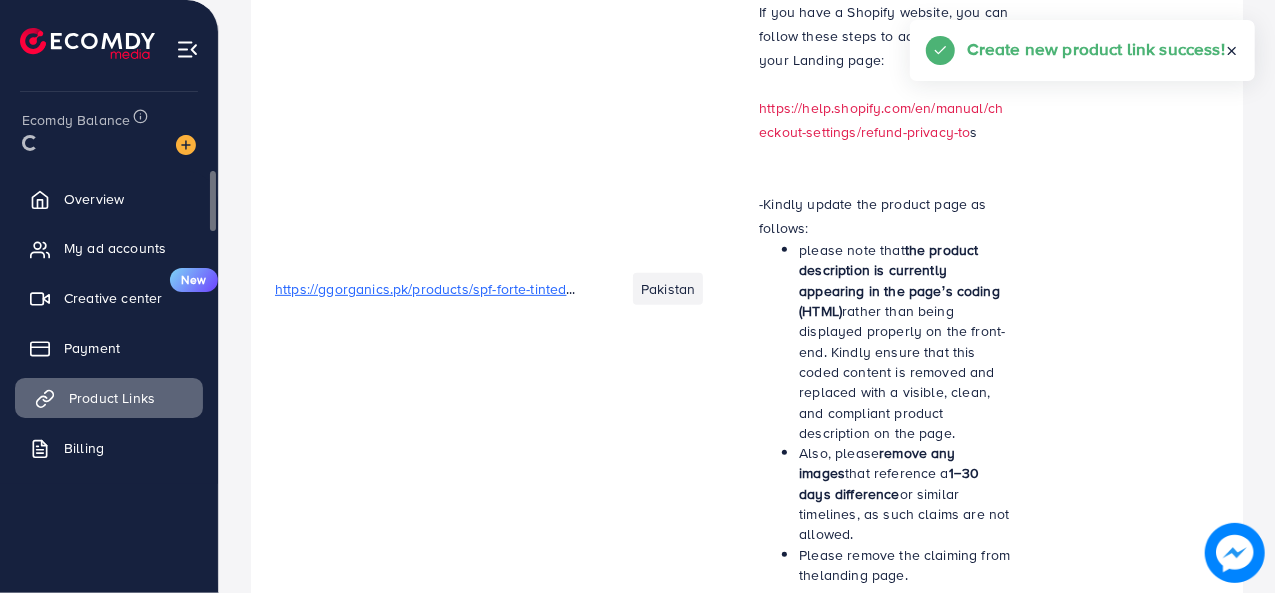 scroll, scrollTop: 0, scrollLeft: 0, axis: both 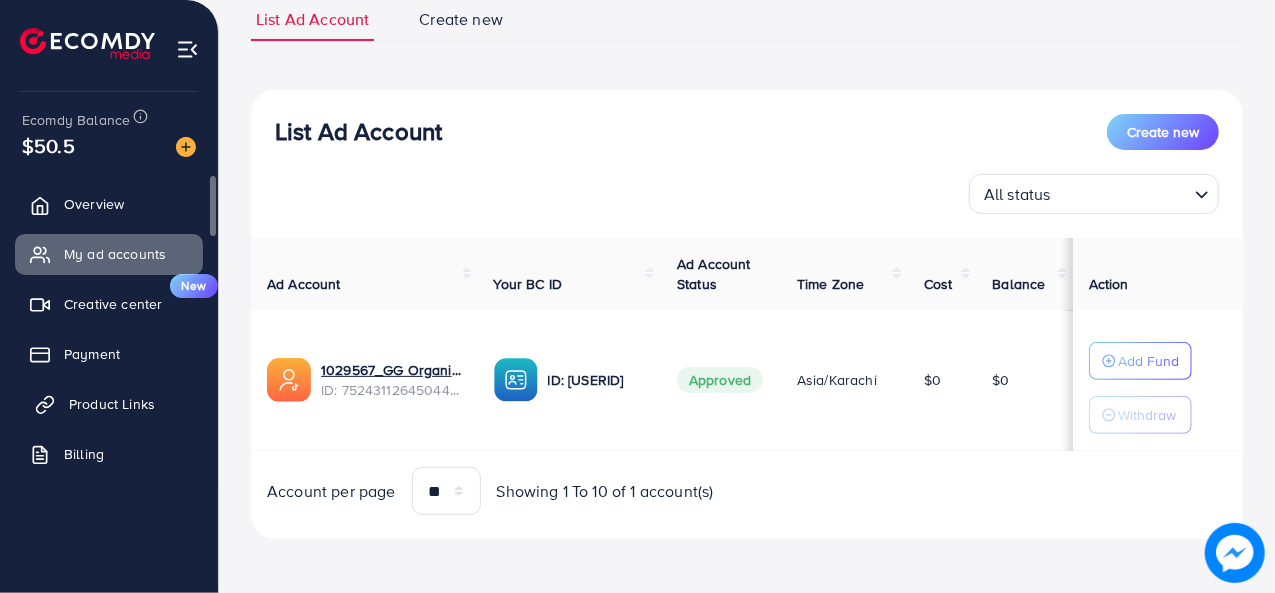 click on "Product Links" at bounding box center [112, 404] 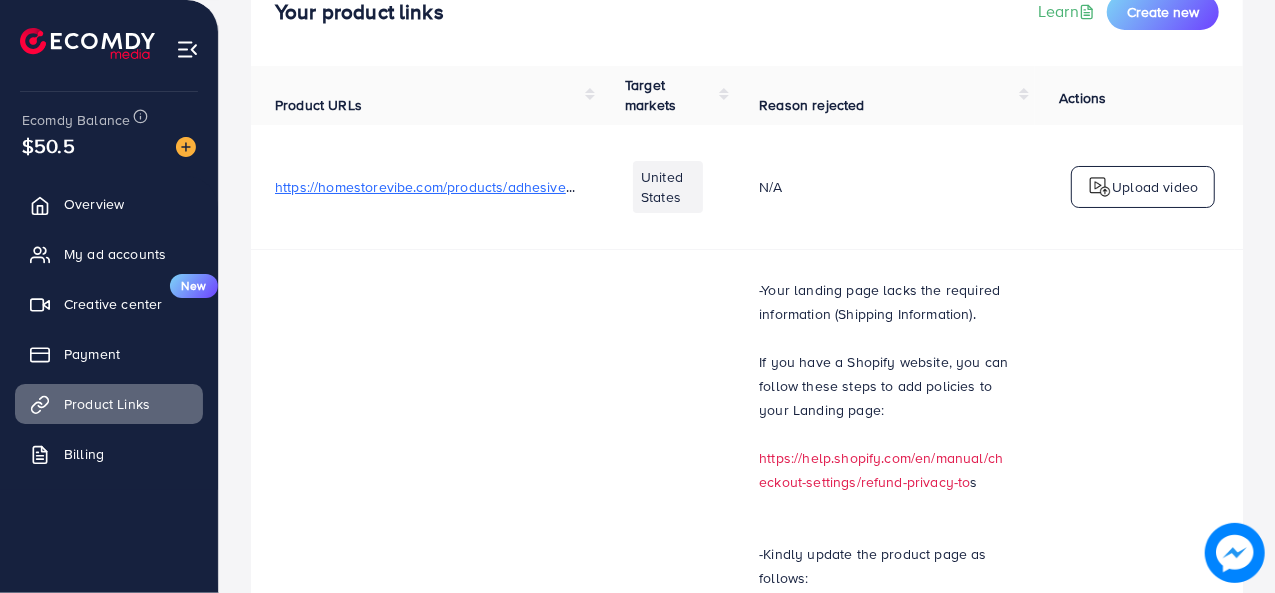scroll, scrollTop: 0, scrollLeft: 0, axis: both 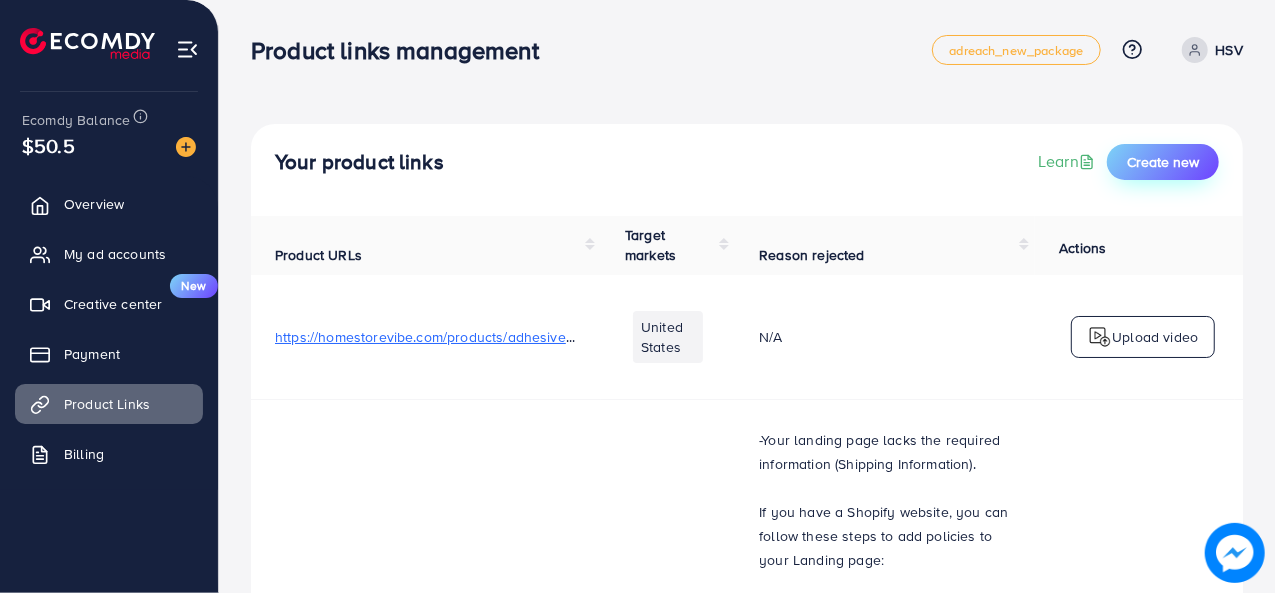 click on "Create new" at bounding box center (1163, 162) 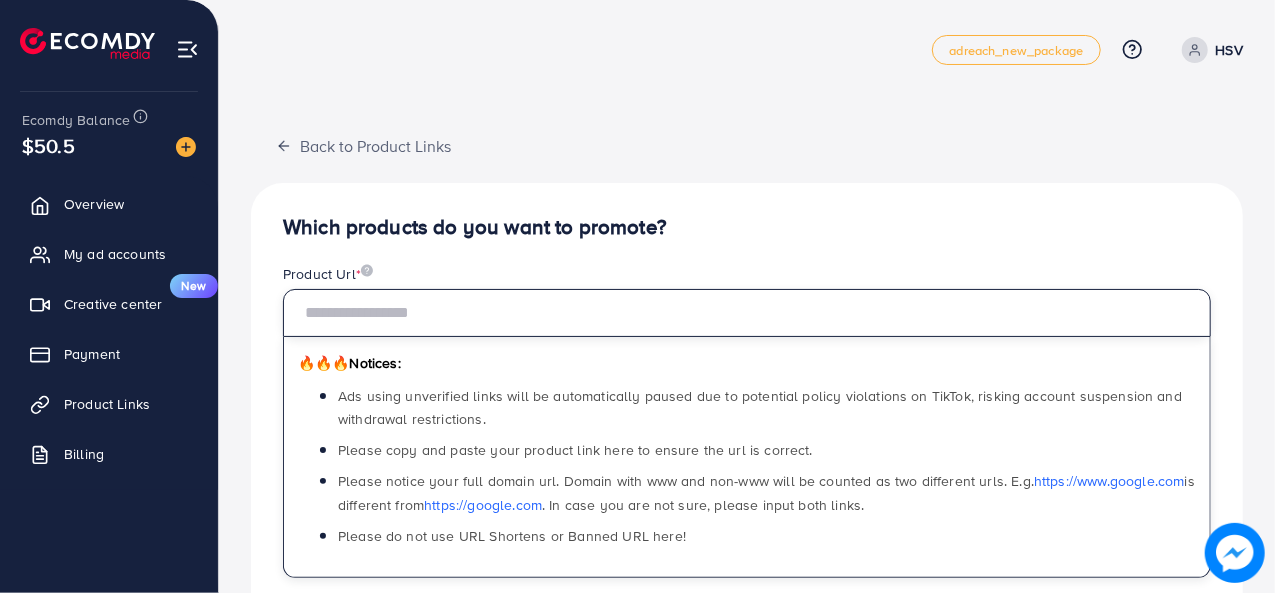 paste on "**********" 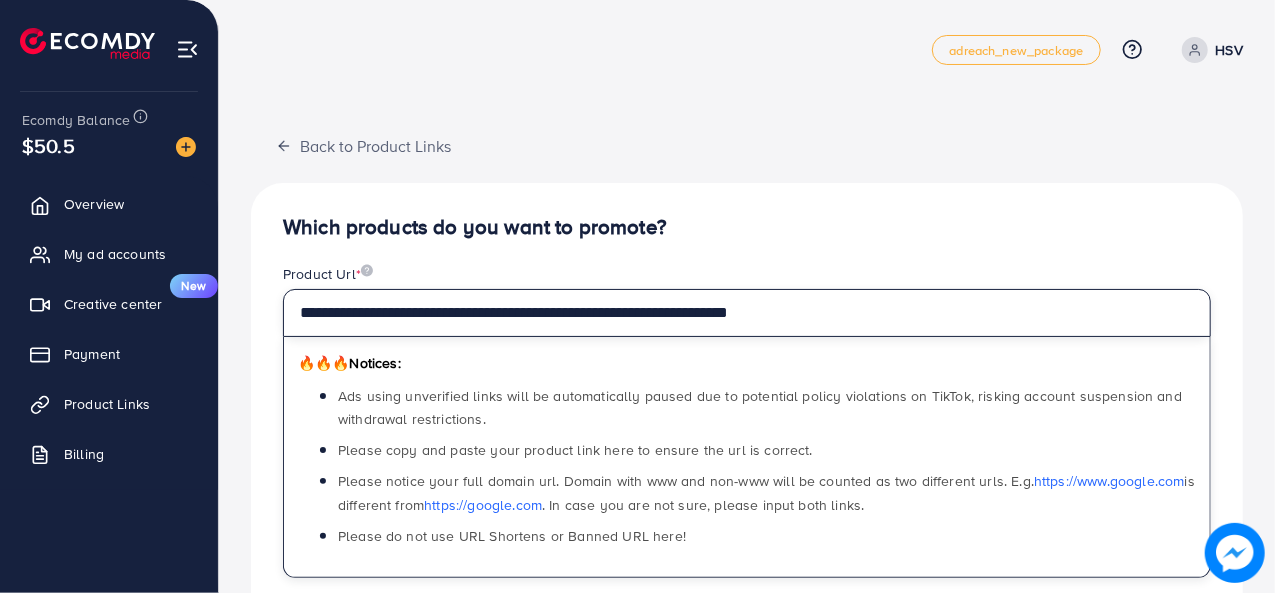 scroll, scrollTop: 300, scrollLeft: 0, axis: vertical 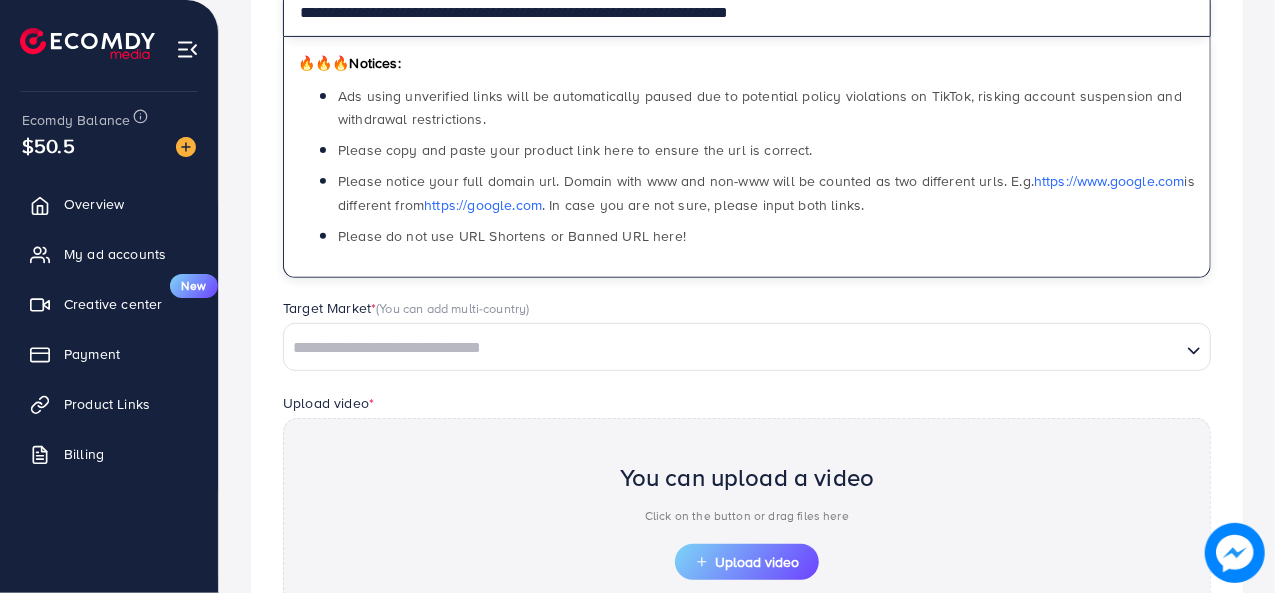 type on "**********" 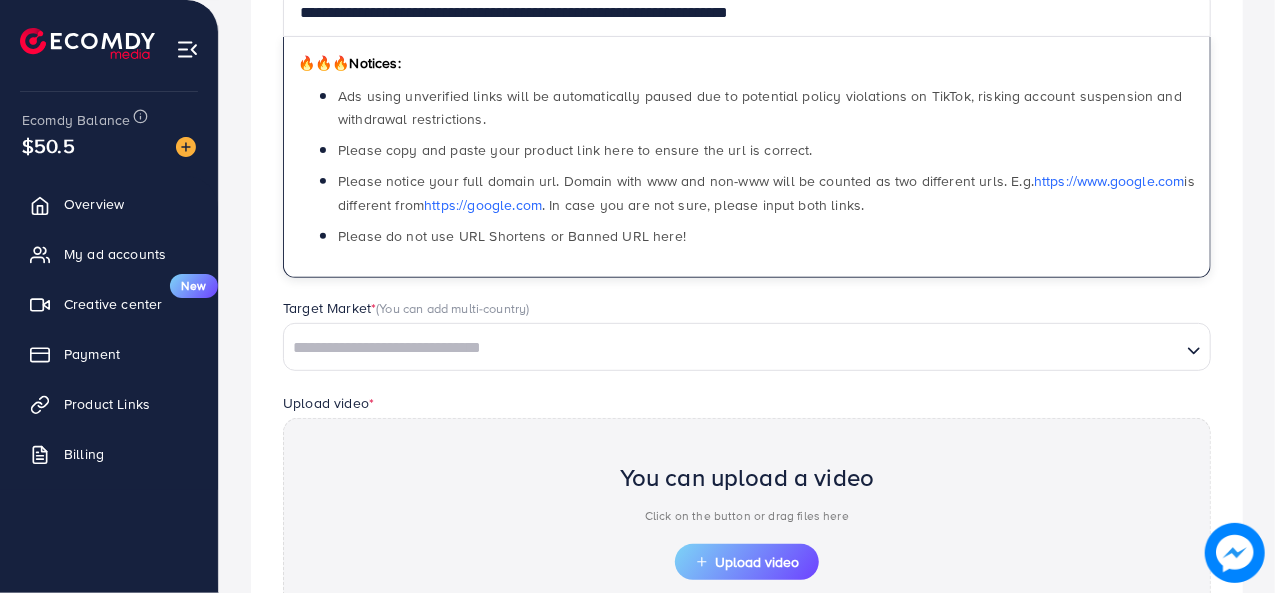 click at bounding box center [732, 348] 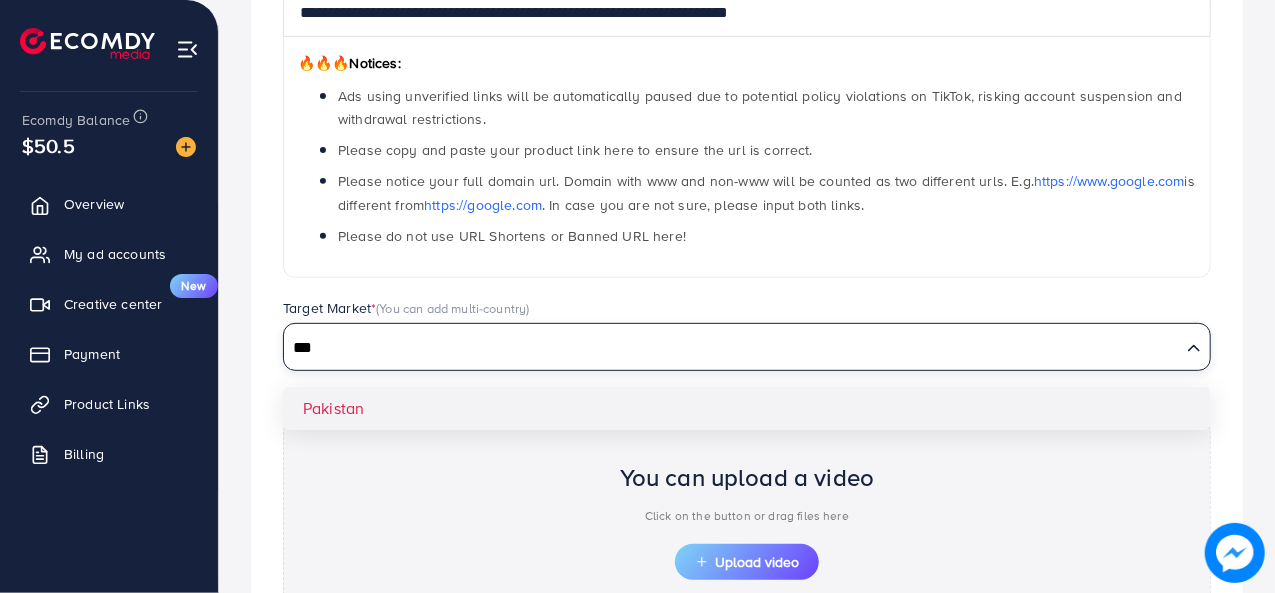 type on "***" 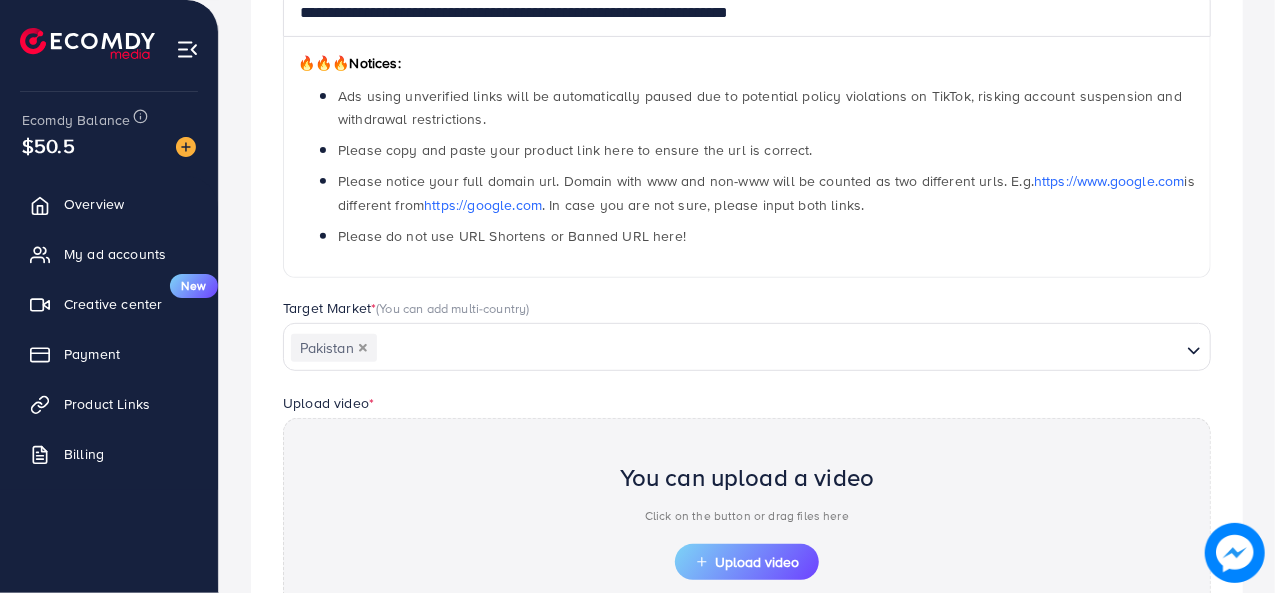 click on "You can upload a video   Click on the button or drag files here   Upload video" at bounding box center (747, 515) 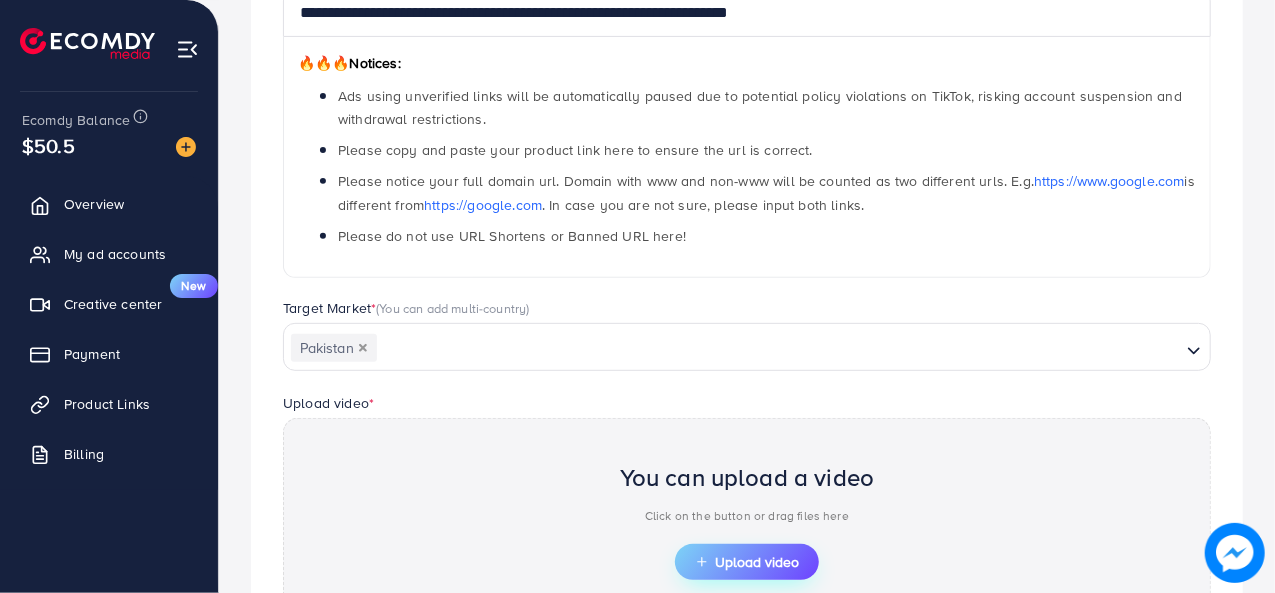 click on "Upload video" at bounding box center [747, 562] 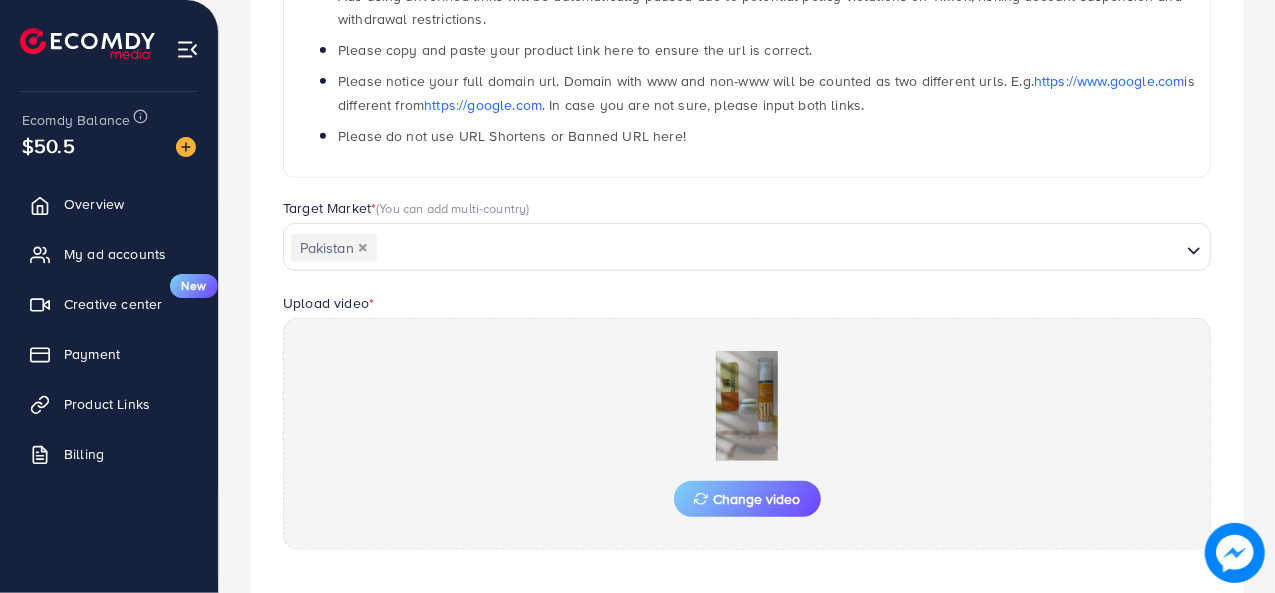scroll, scrollTop: 500, scrollLeft: 0, axis: vertical 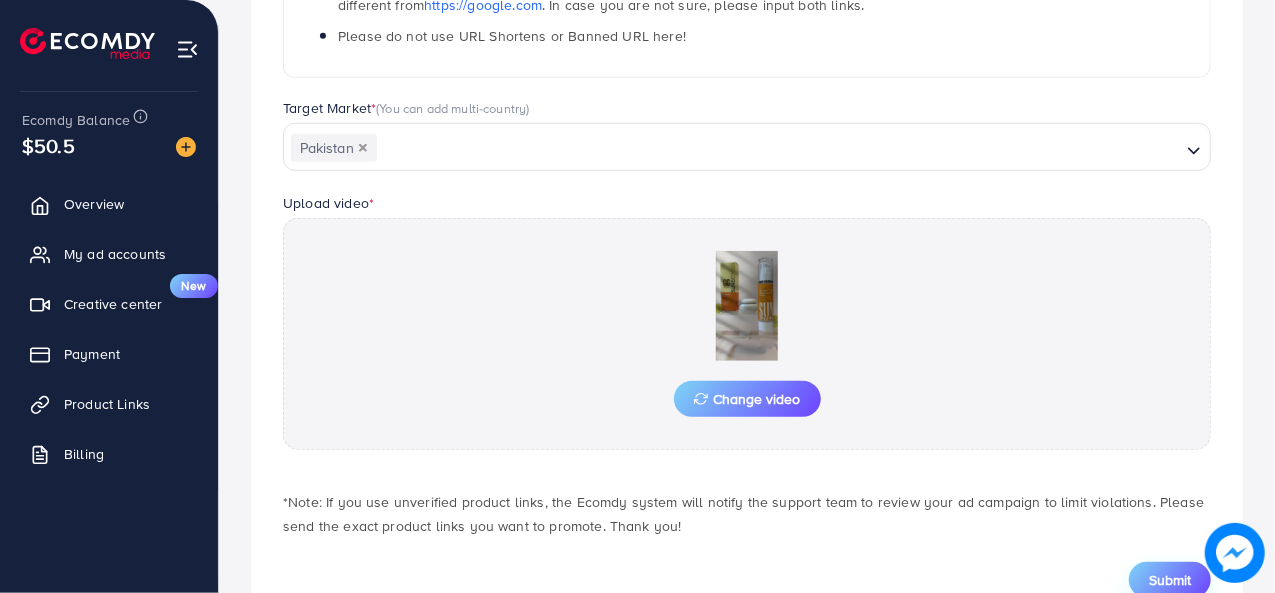 click on "Submit" at bounding box center [1170, 580] 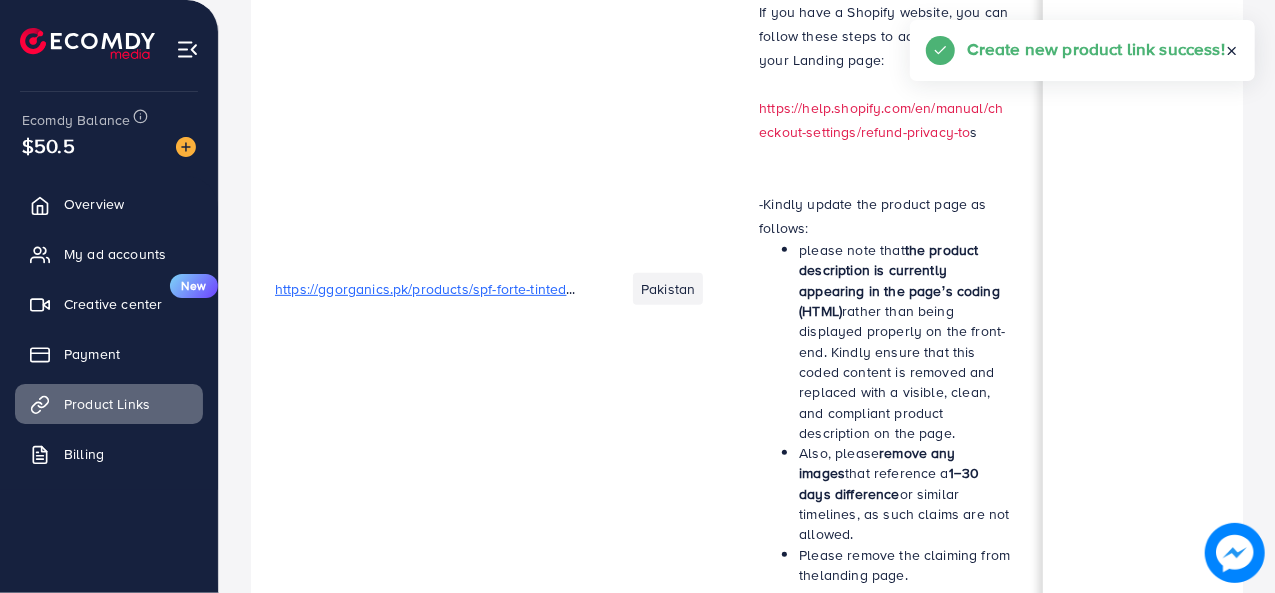 scroll, scrollTop: 0, scrollLeft: 0, axis: both 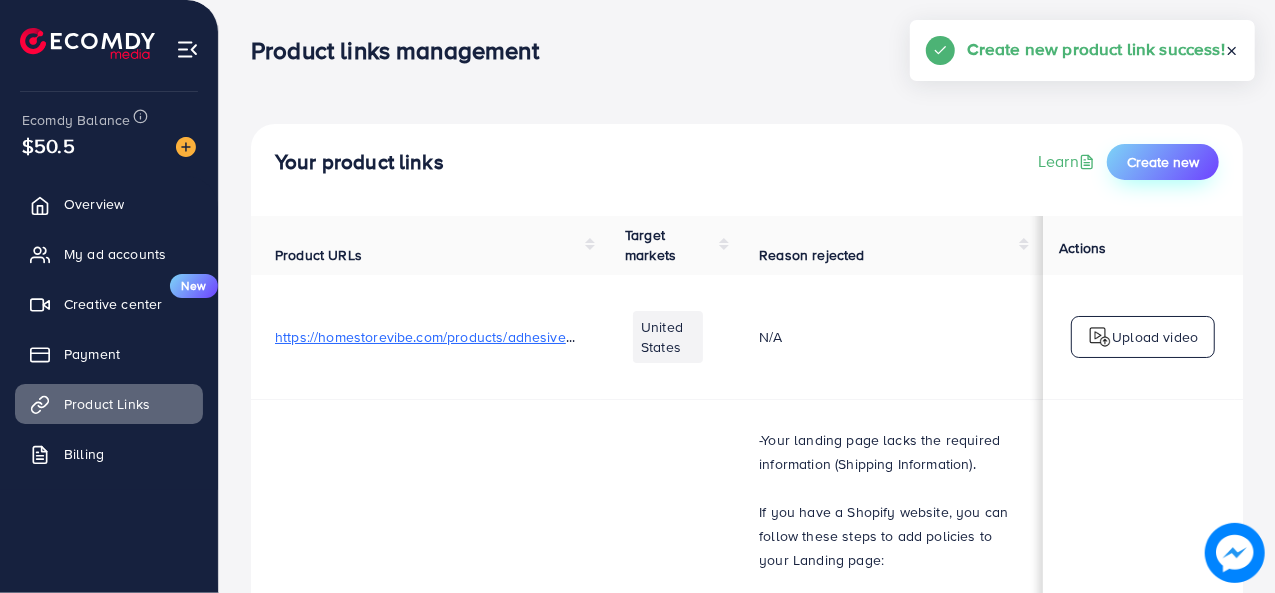 click on "Create new" at bounding box center (1163, 162) 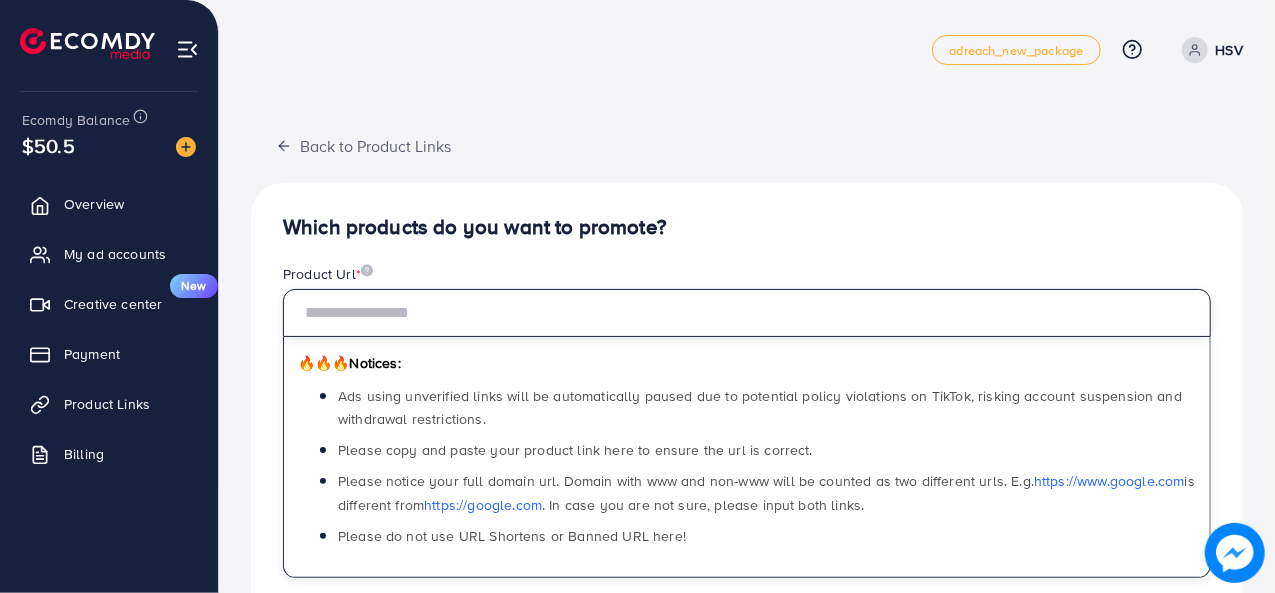 paste on "**********" 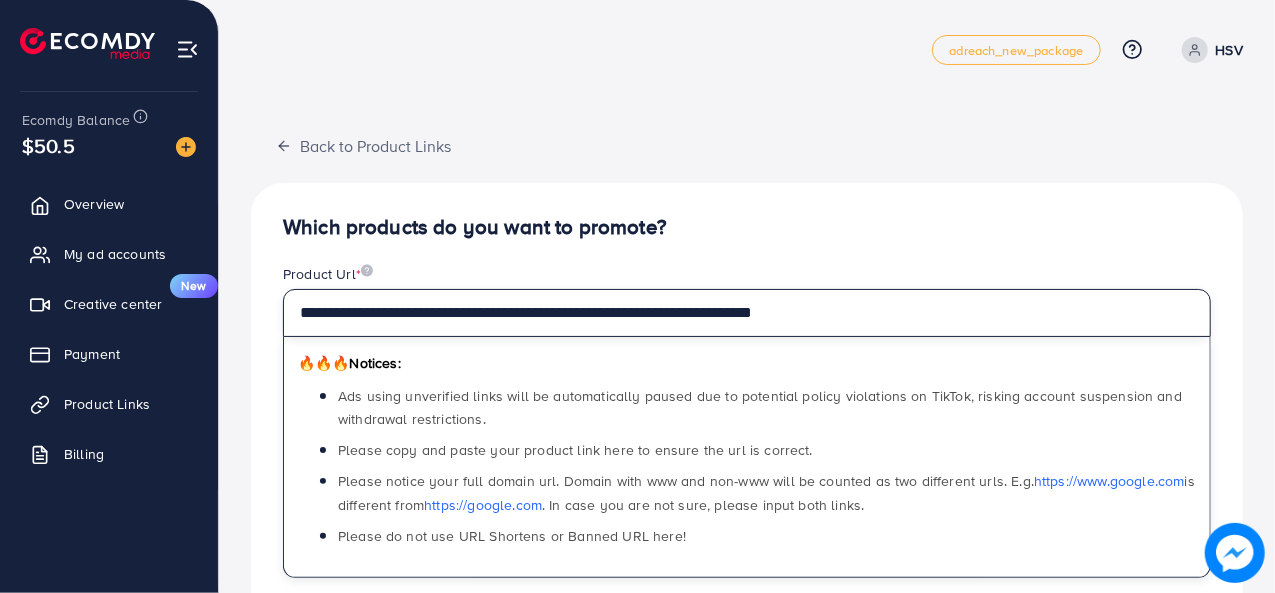 scroll, scrollTop: 500, scrollLeft: 0, axis: vertical 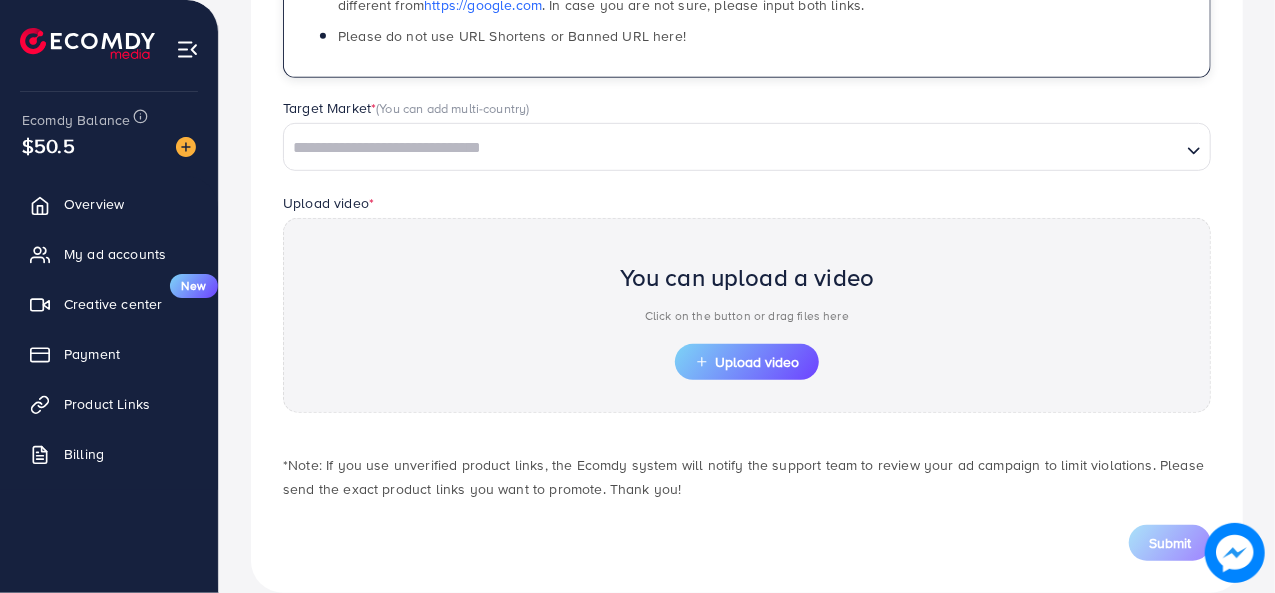 type on "**********" 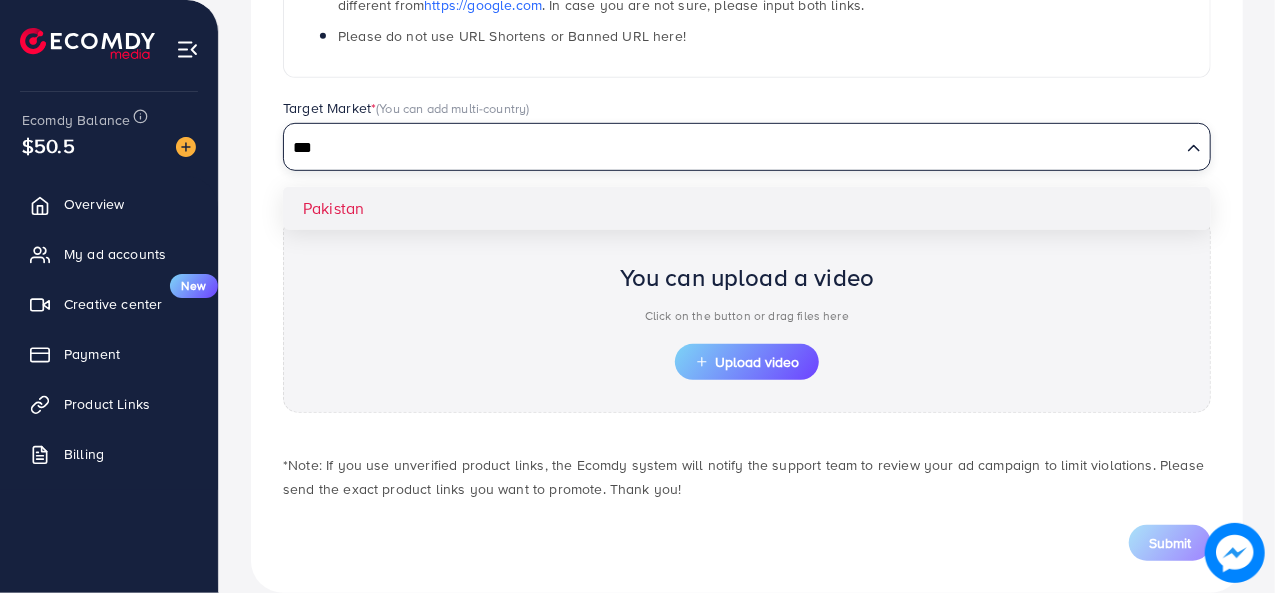 type on "***" 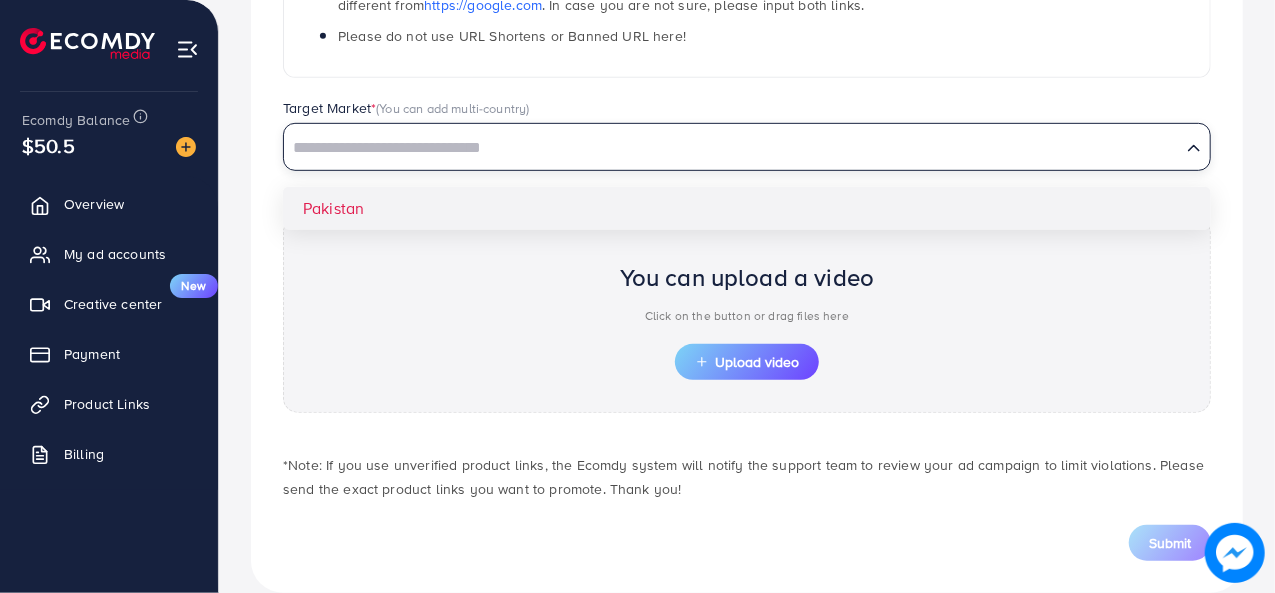 click on "**********" at bounding box center (747, 138) 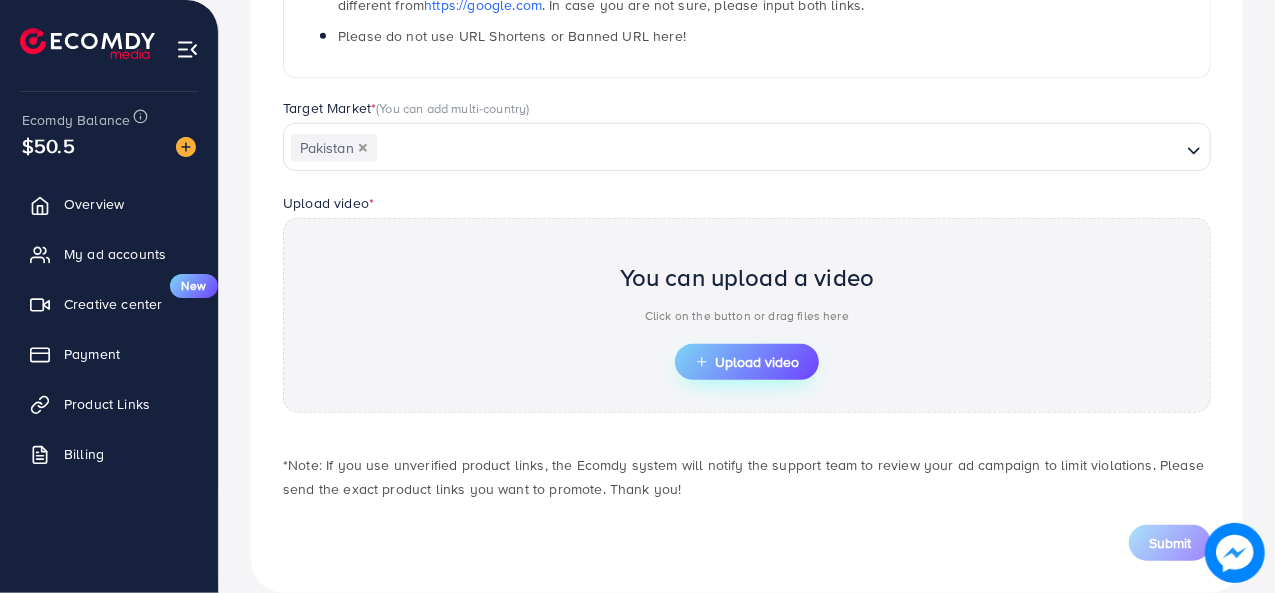 click on "Upload video" at bounding box center [747, 362] 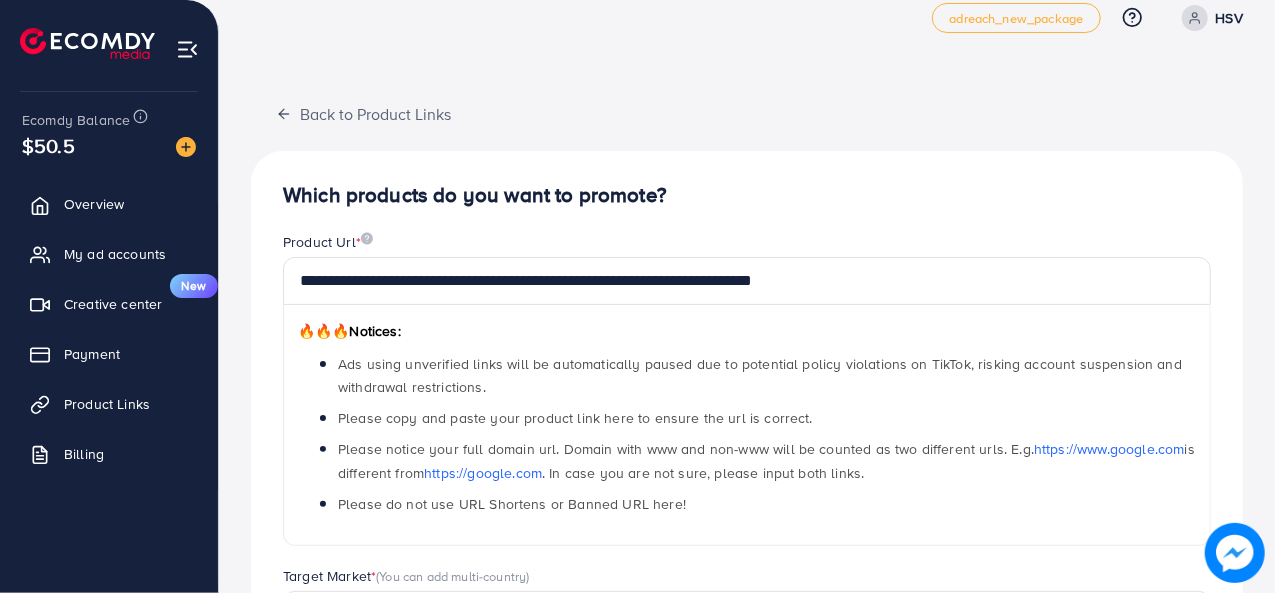 scroll, scrollTop: 0, scrollLeft: 0, axis: both 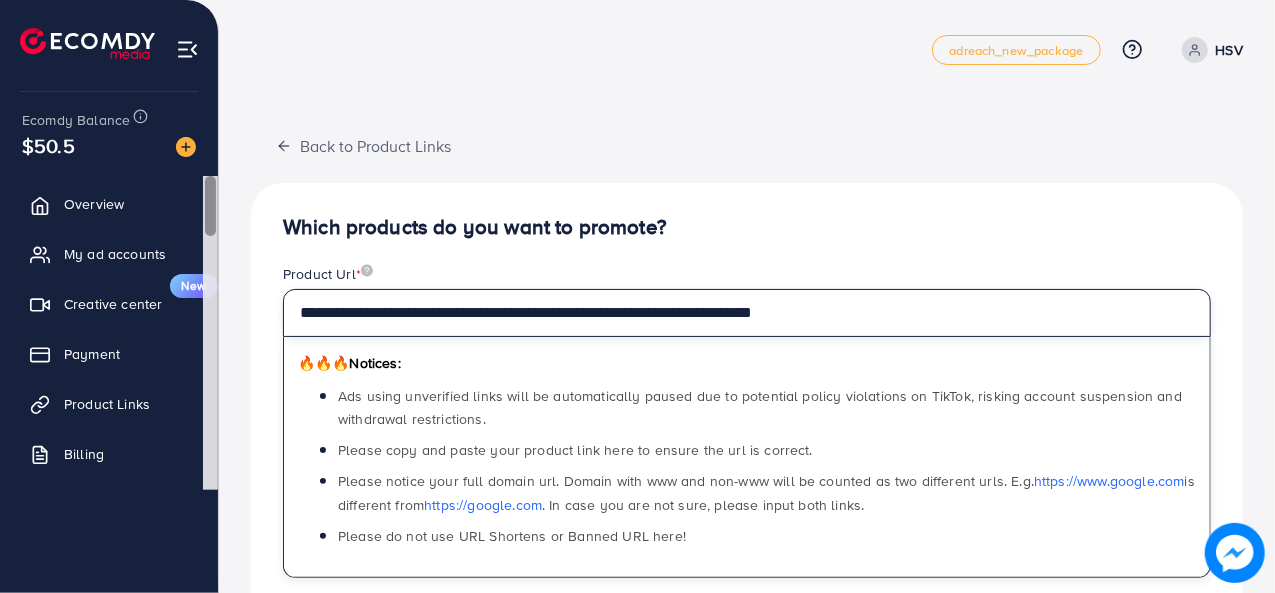 drag, startPoint x: 895, startPoint y: 318, endPoint x: 204, endPoint y: 336, distance: 691.2344 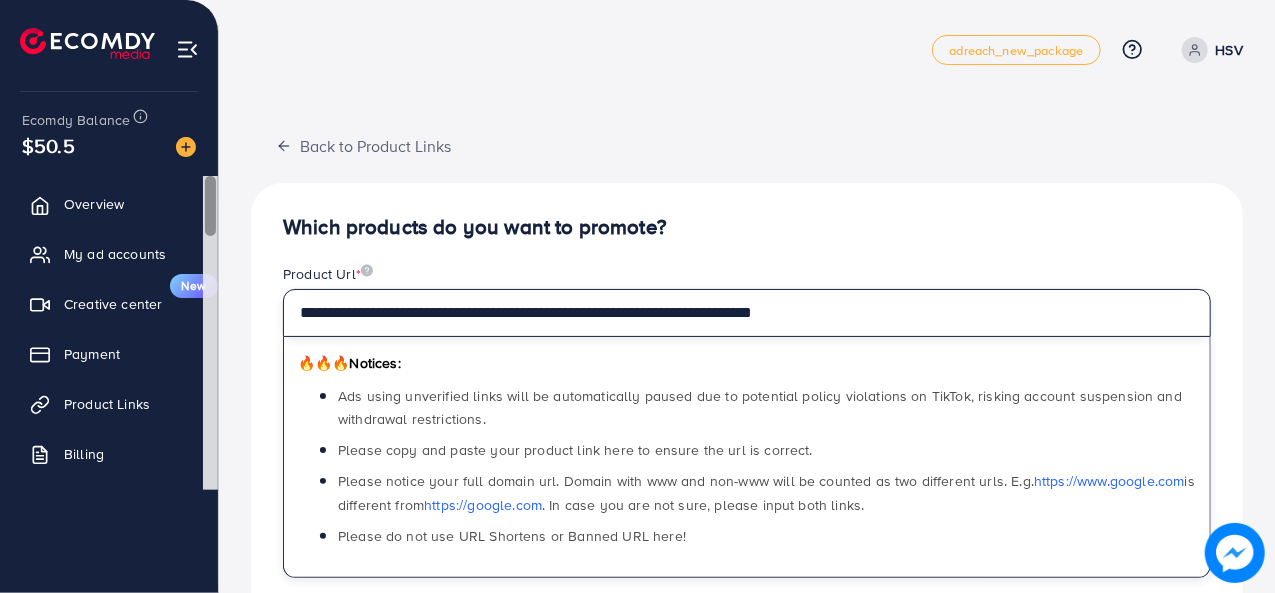 click on "**********" at bounding box center [637, 514] 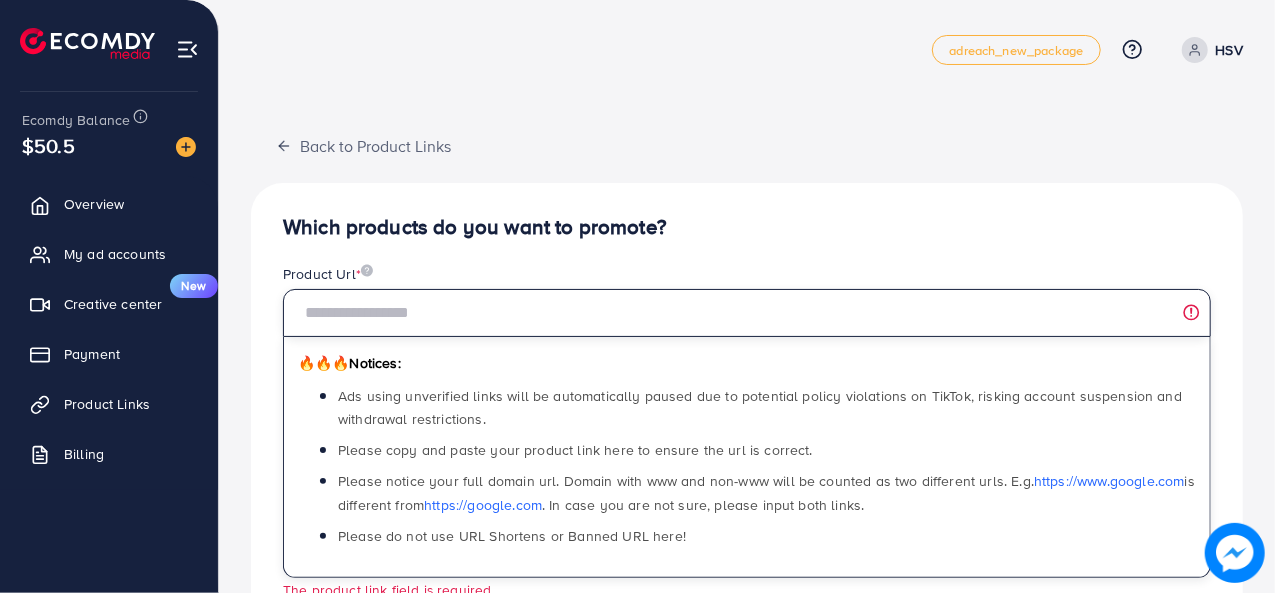 paste on "**********" 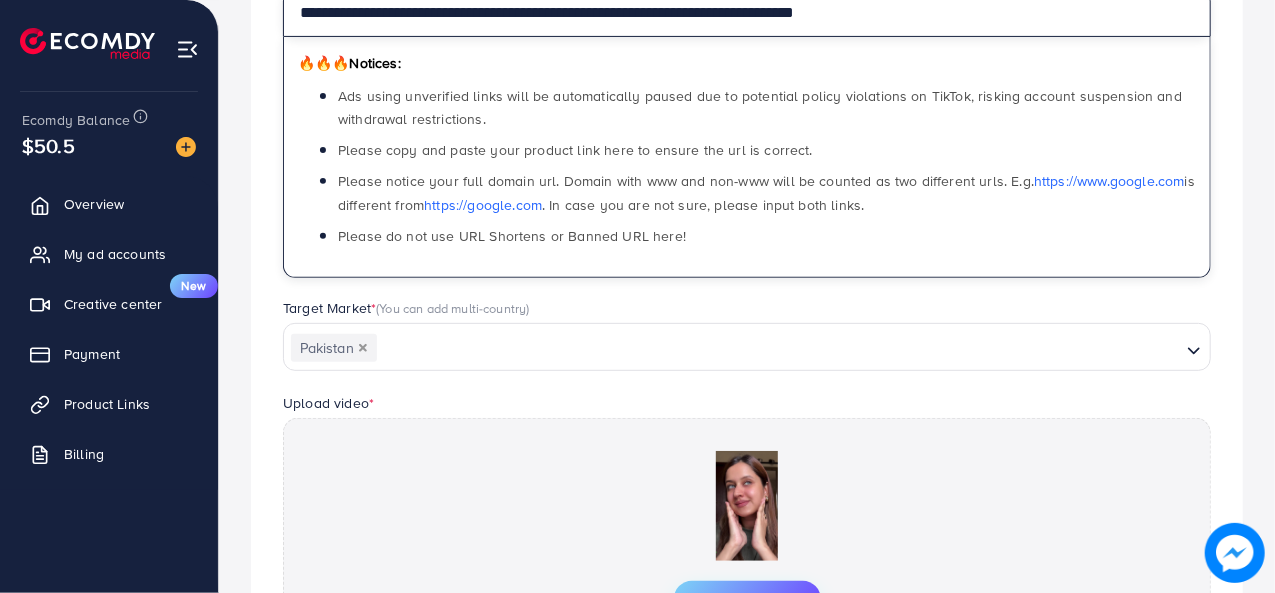 scroll, scrollTop: 500, scrollLeft: 0, axis: vertical 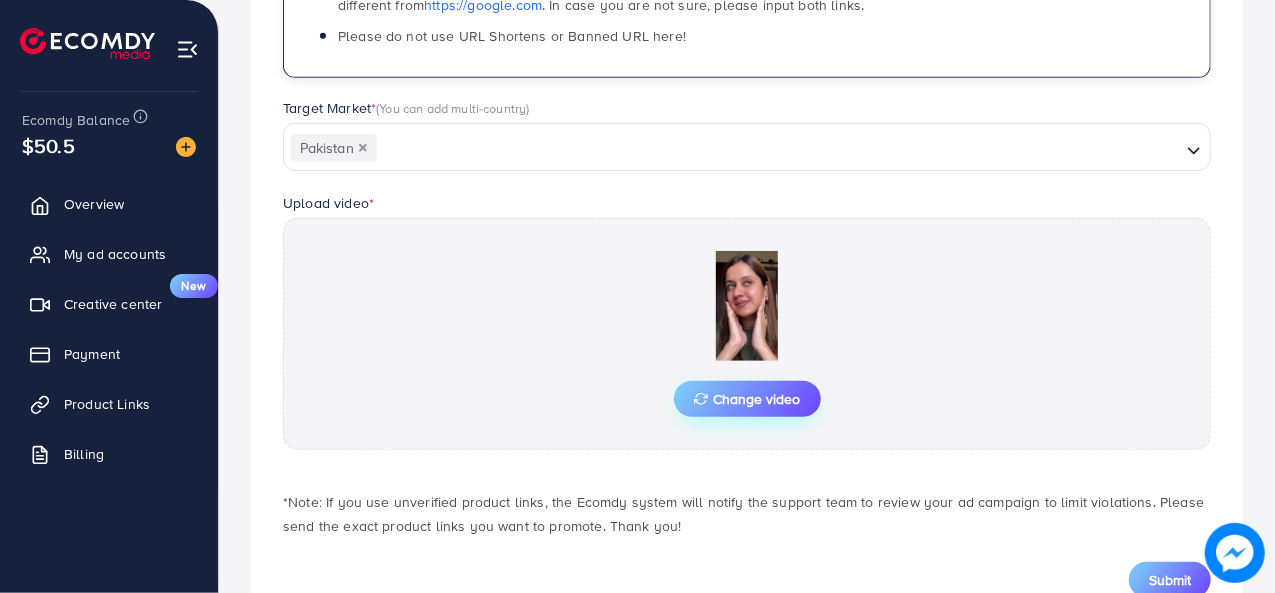 type on "**********" 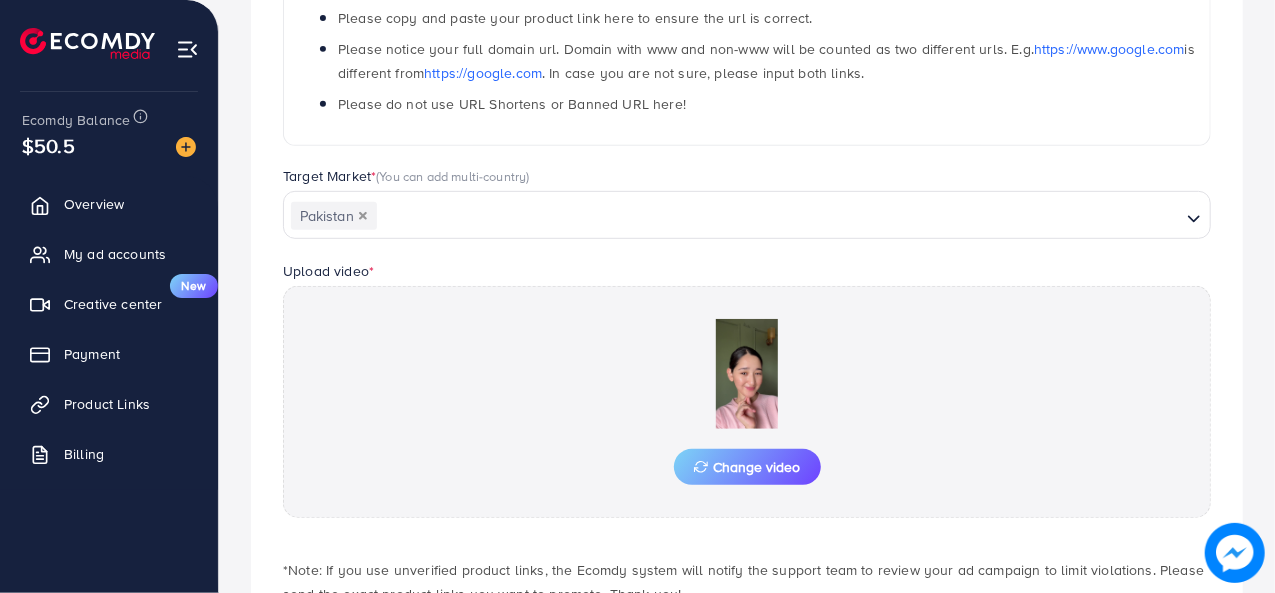 scroll, scrollTop: 500, scrollLeft: 0, axis: vertical 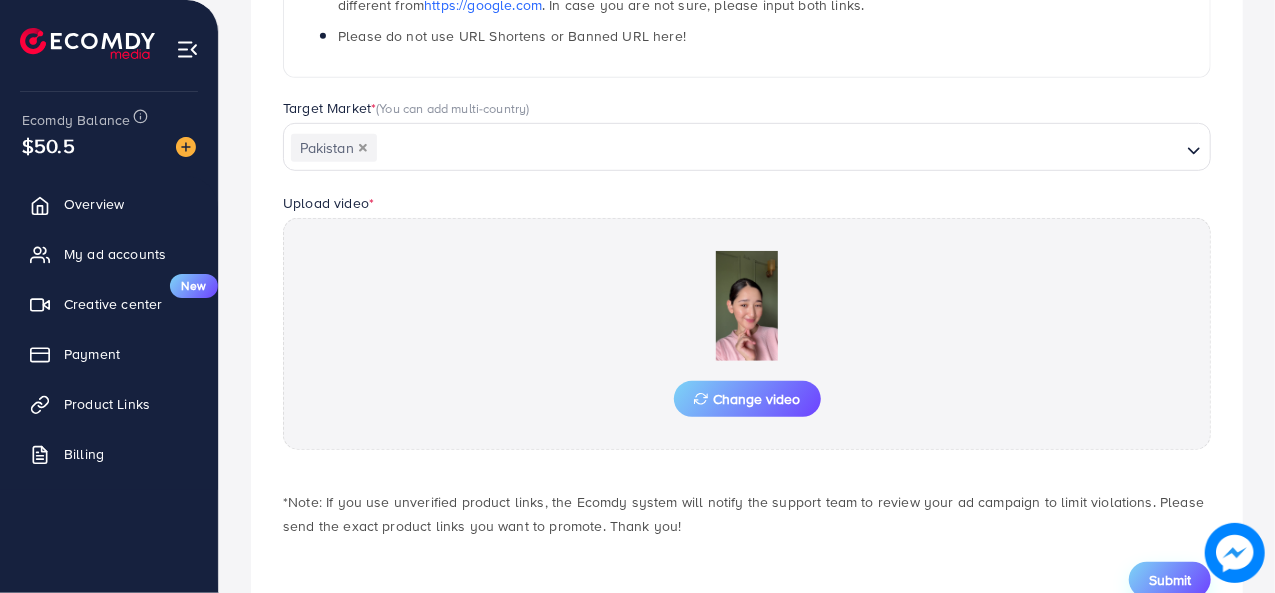 click on "Submit" at bounding box center [1170, 580] 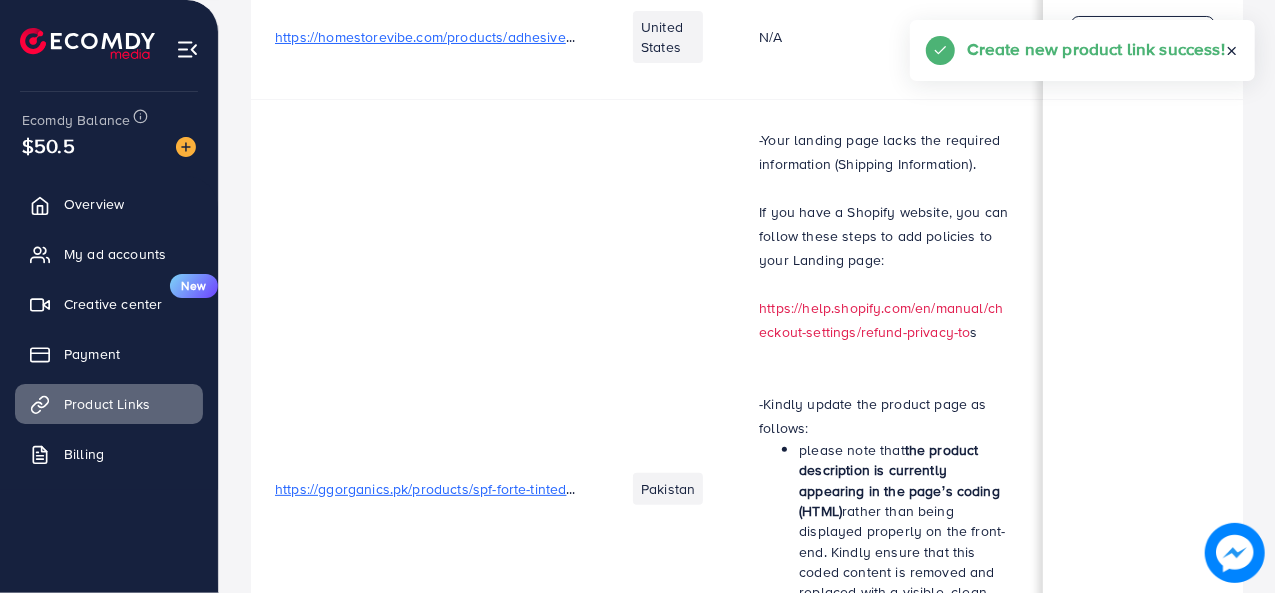 scroll, scrollTop: 0, scrollLeft: 0, axis: both 